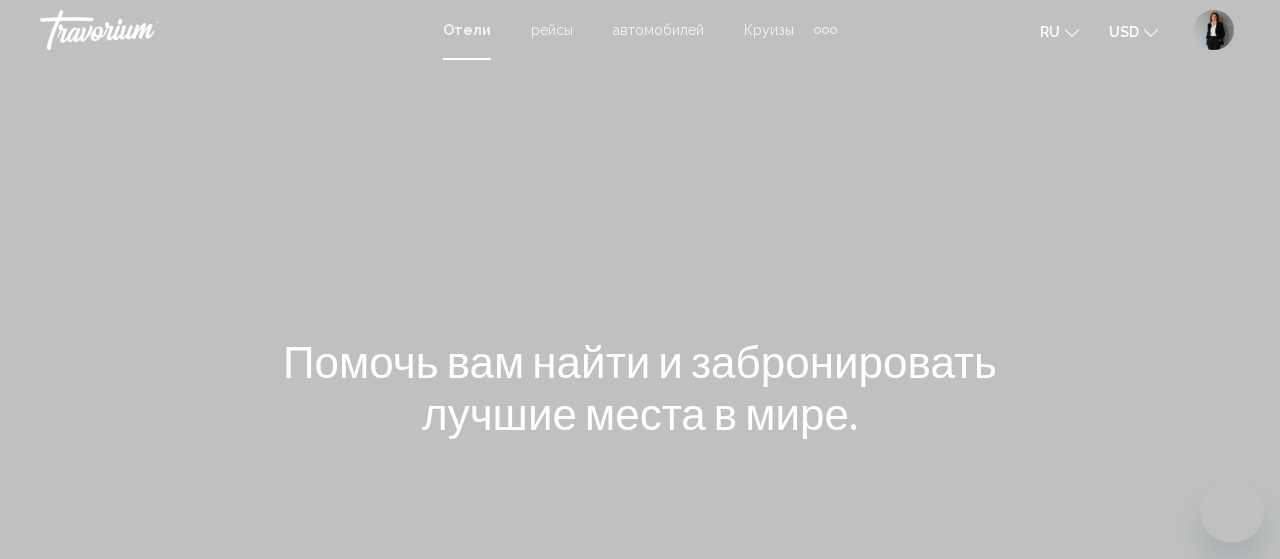 scroll, scrollTop: 0, scrollLeft: 0, axis: both 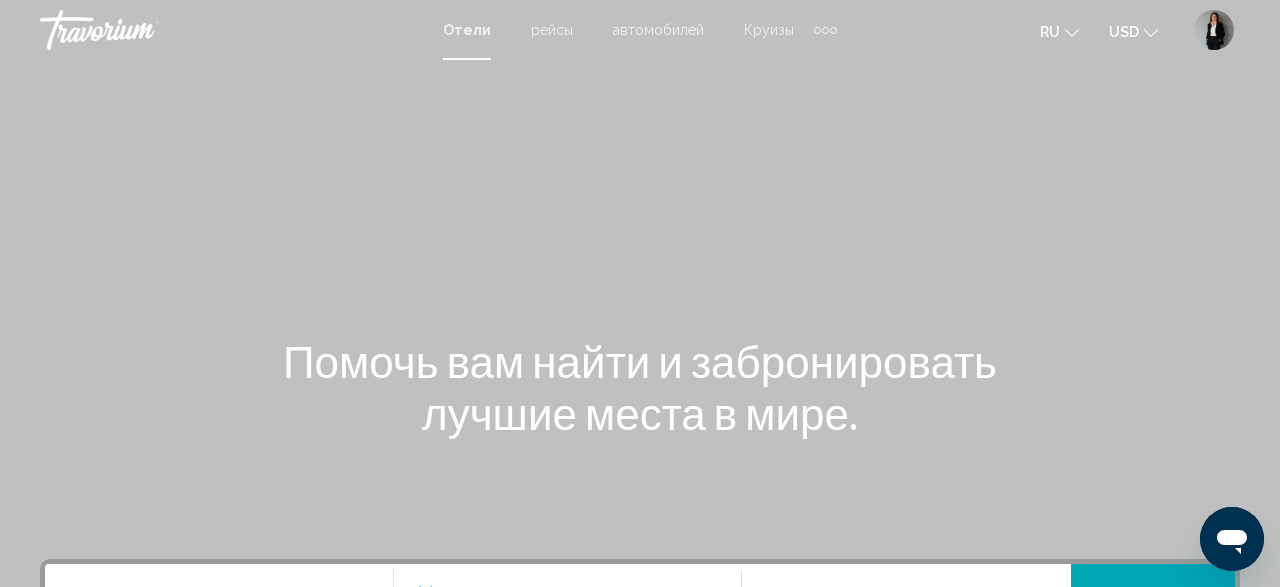 click on "USD
USD ($) MXN (Mex$) CAD (Can$) GBP (£) EUR (€) AUD (A$) NZD (NZ$) CNY (CN¥)" 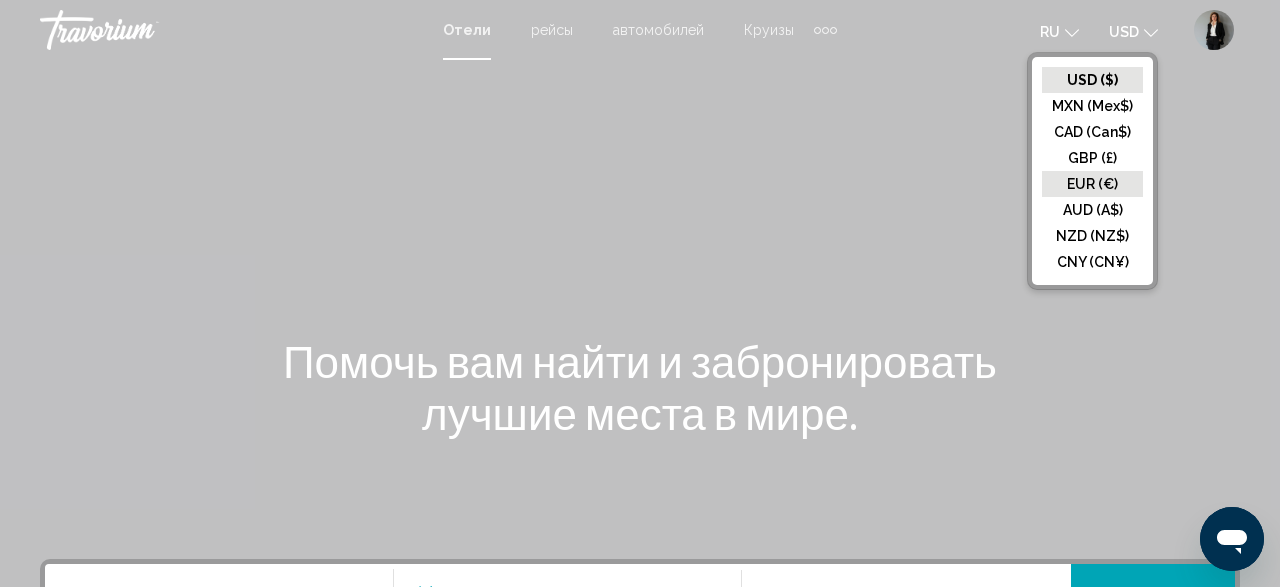 click on "EUR (€)" 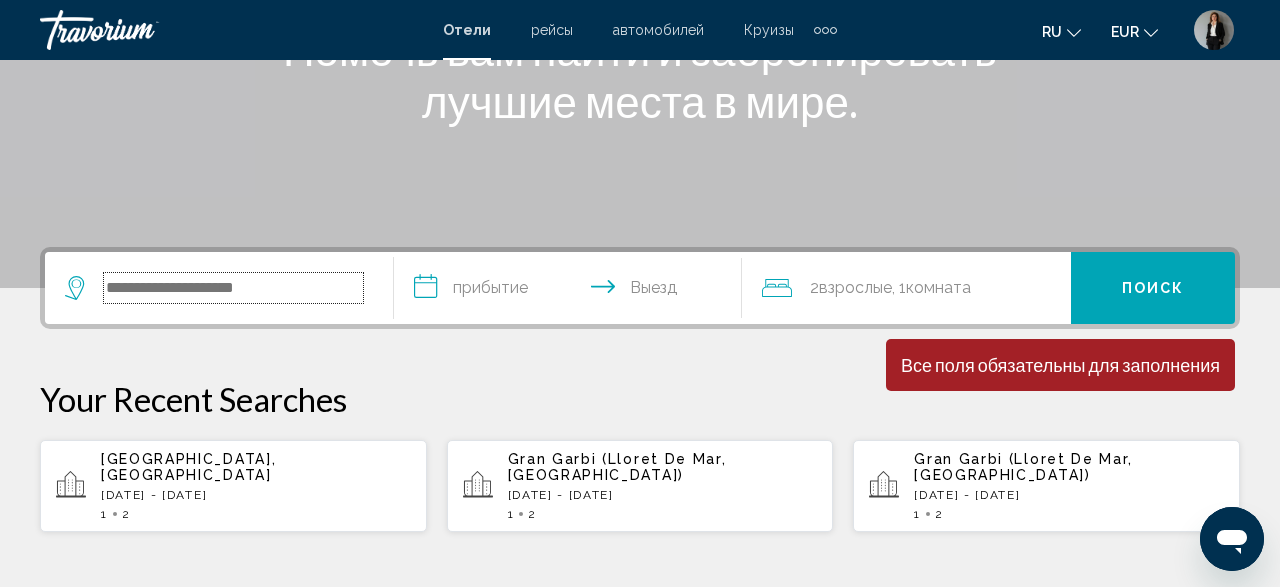 click at bounding box center (233, 288) 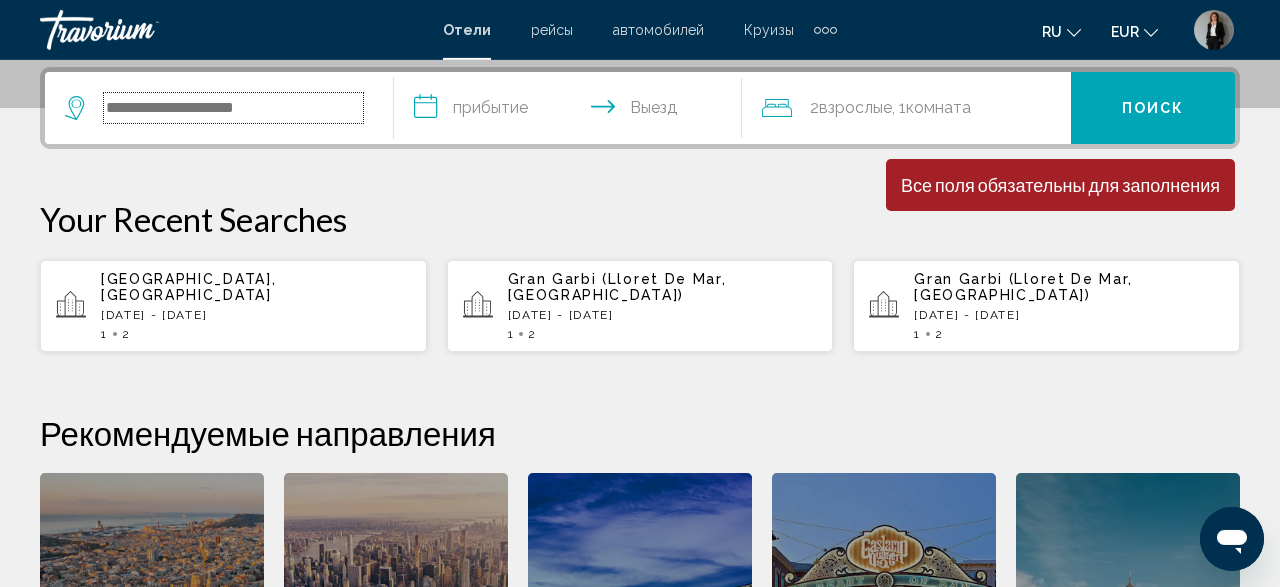 scroll, scrollTop: 494, scrollLeft: 0, axis: vertical 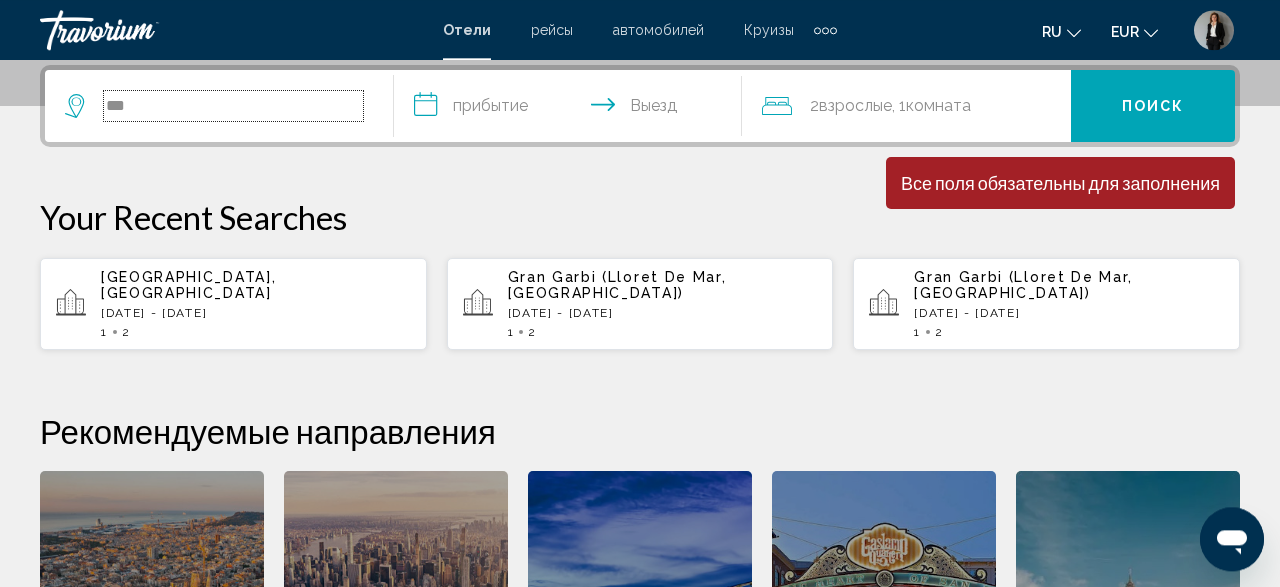 click on "***" at bounding box center [233, 106] 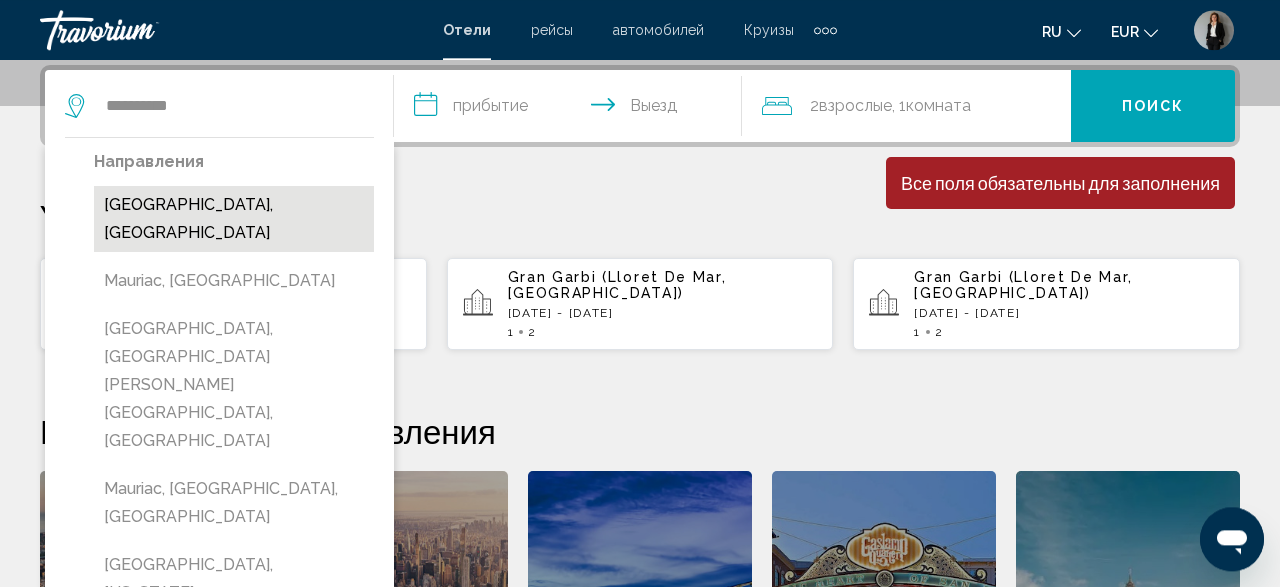 click on "Mauritius Island, Mauritius" at bounding box center (234, 219) 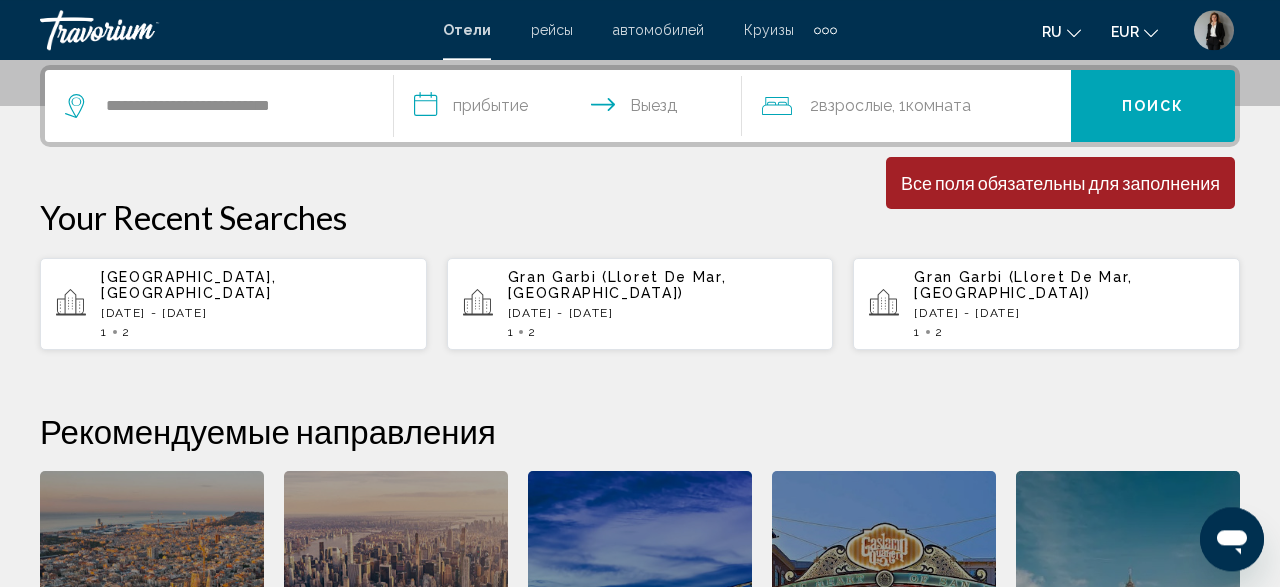 click on "**********" at bounding box center (572, 109) 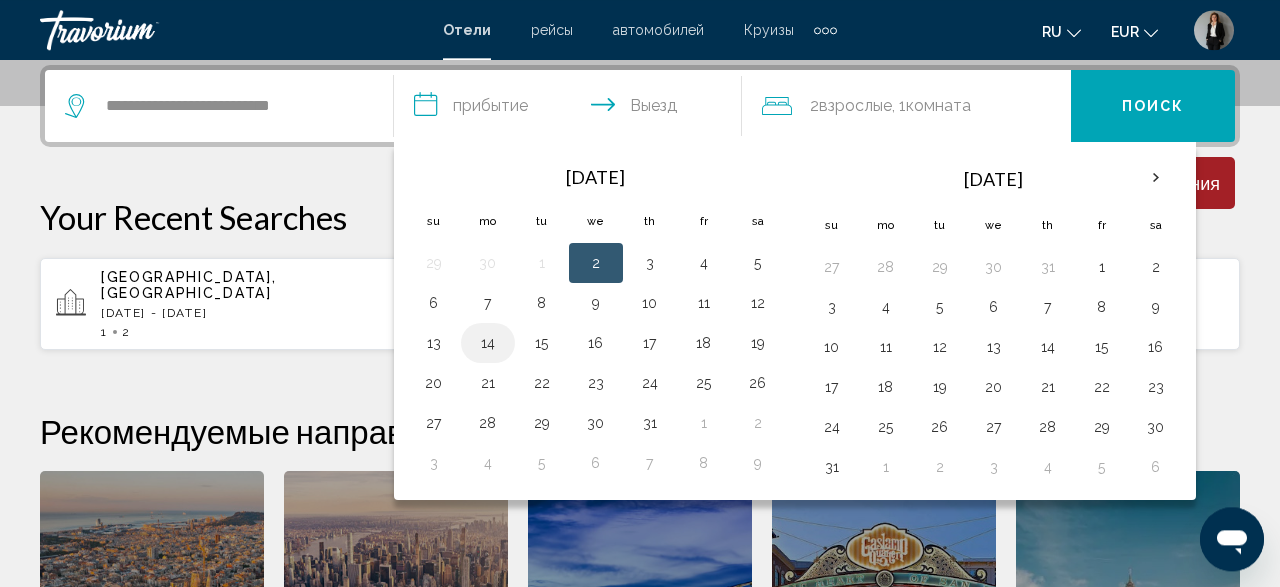 click on "14" at bounding box center [488, 343] 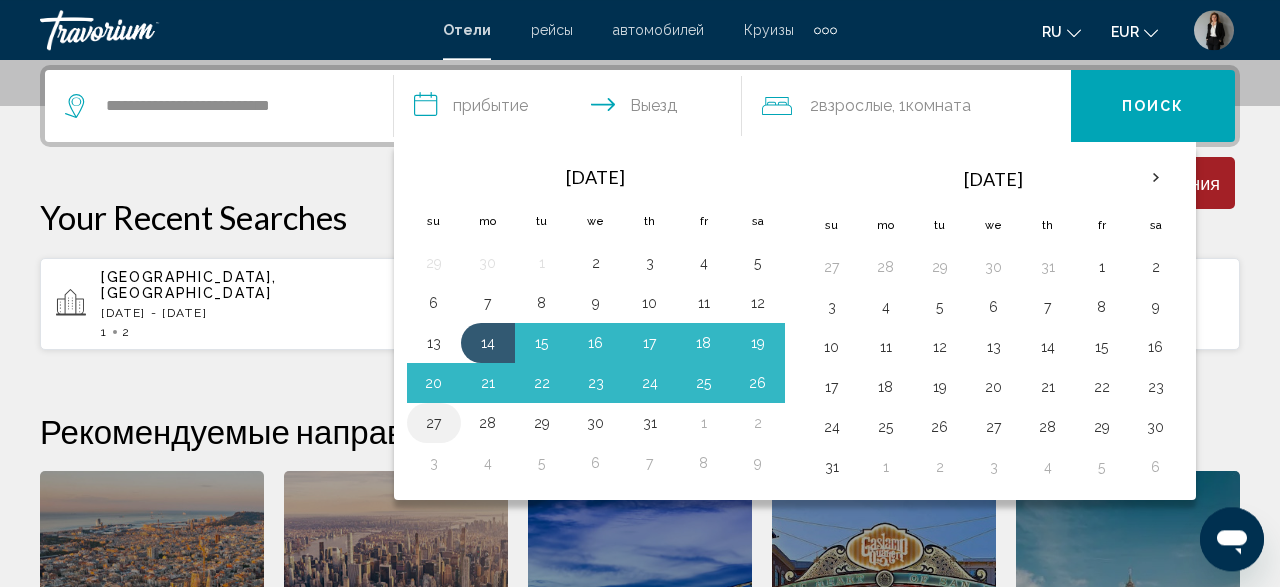 click on "27" at bounding box center (434, 423) 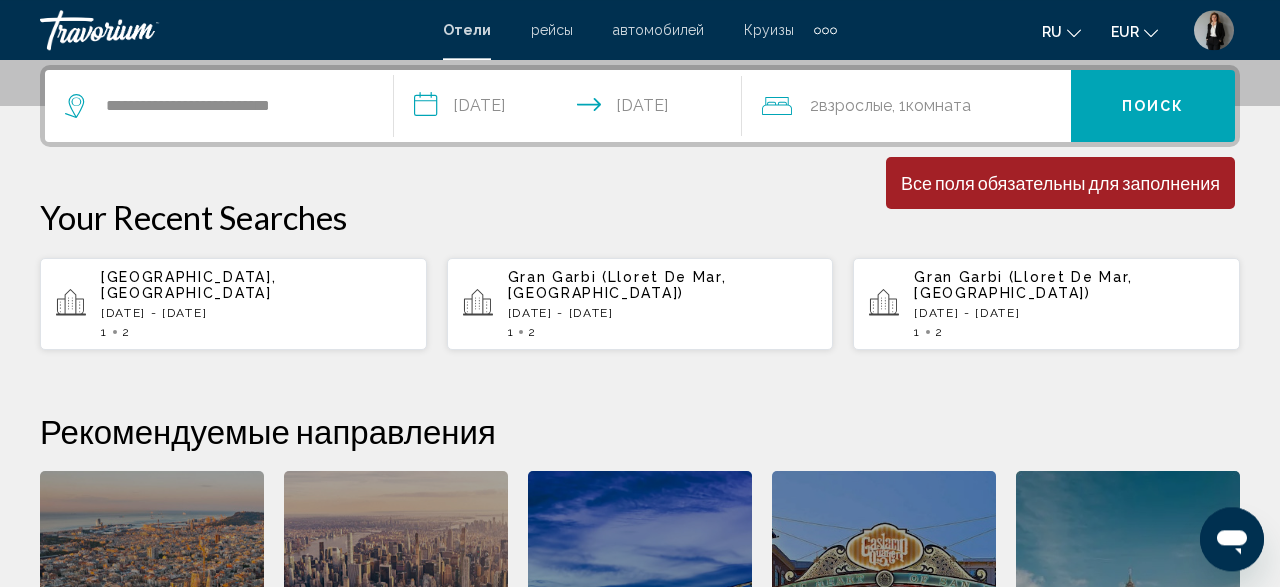 click on "Поиск" at bounding box center (1153, 106) 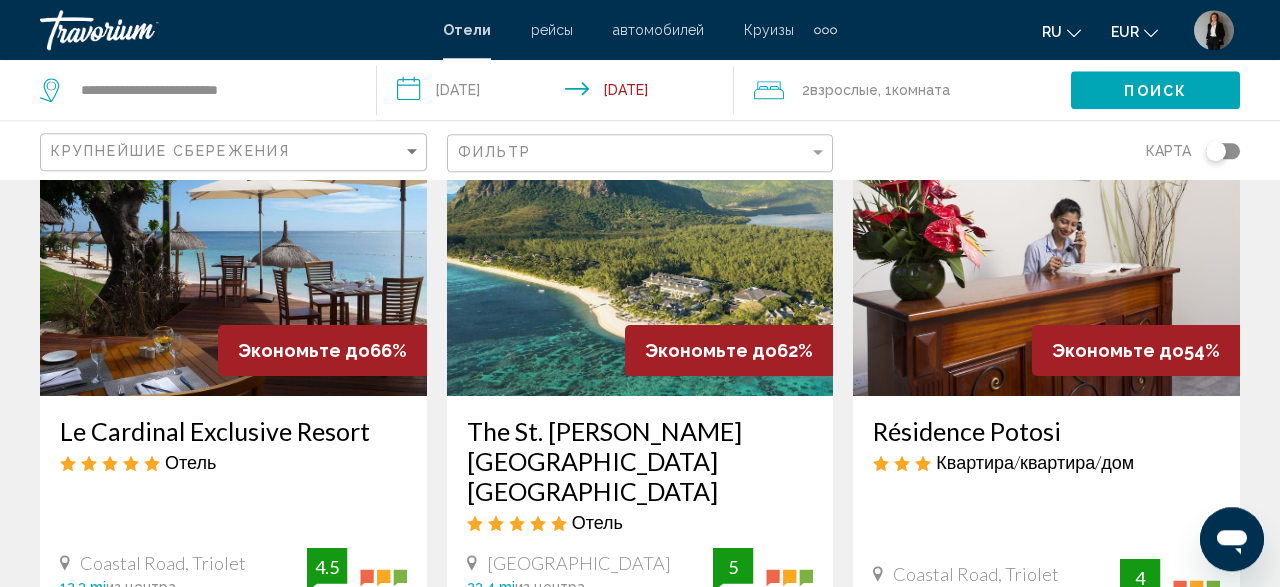 scroll, scrollTop: 416, scrollLeft: 0, axis: vertical 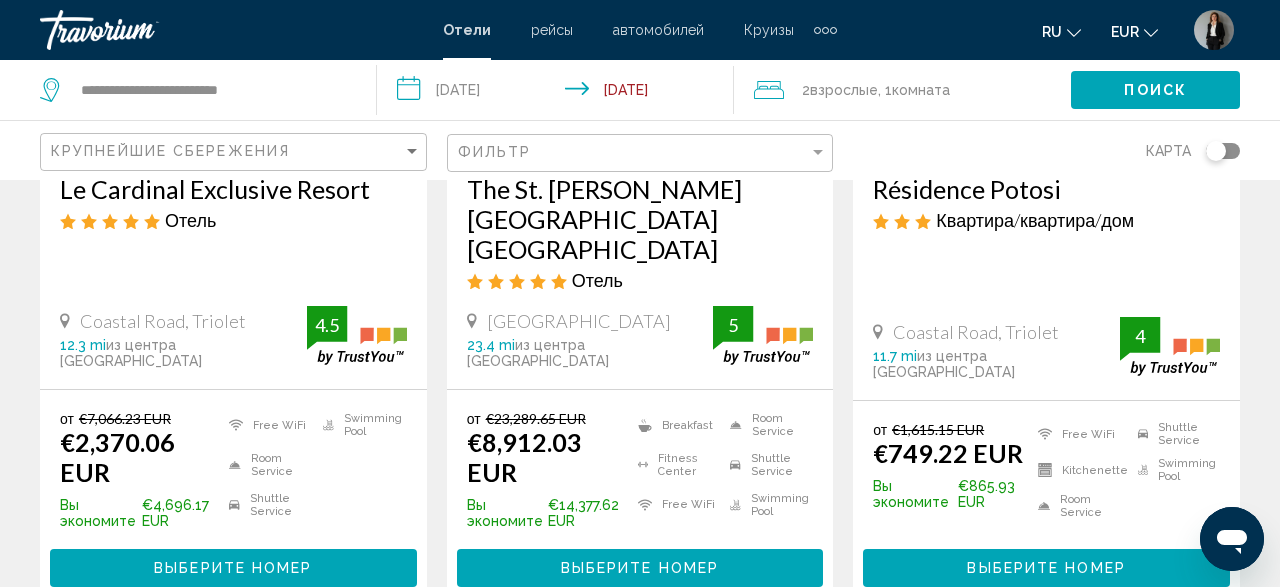 click on "Le Cardinal Exclusive Resort" at bounding box center [233, 189] 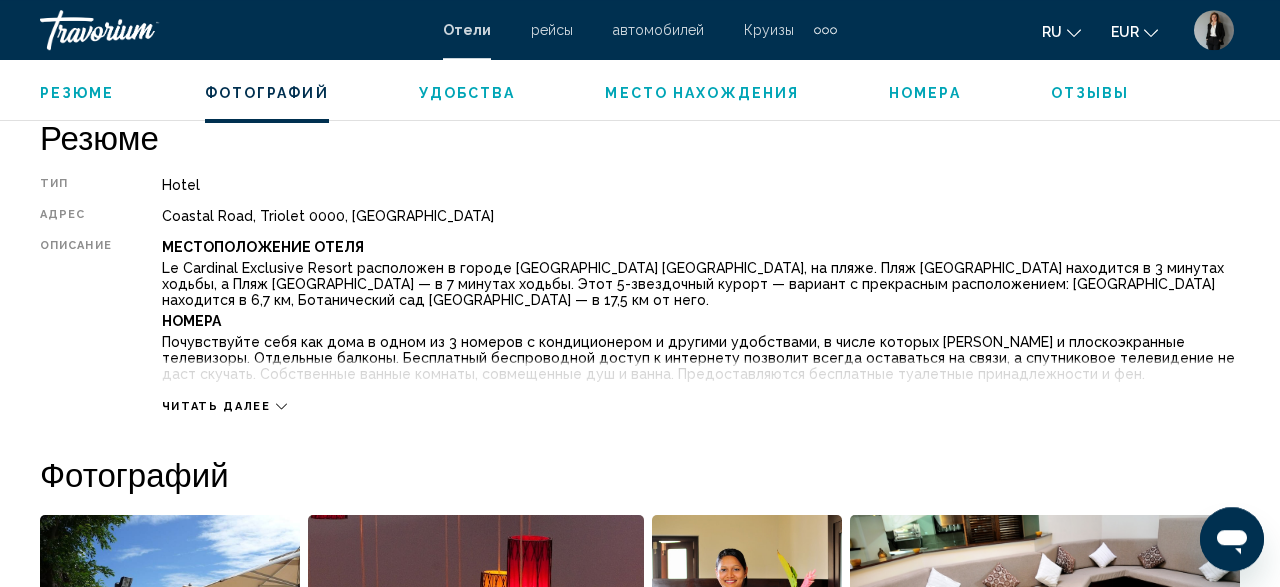 scroll, scrollTop: 839, scrollLeft: 0, axis: vertical 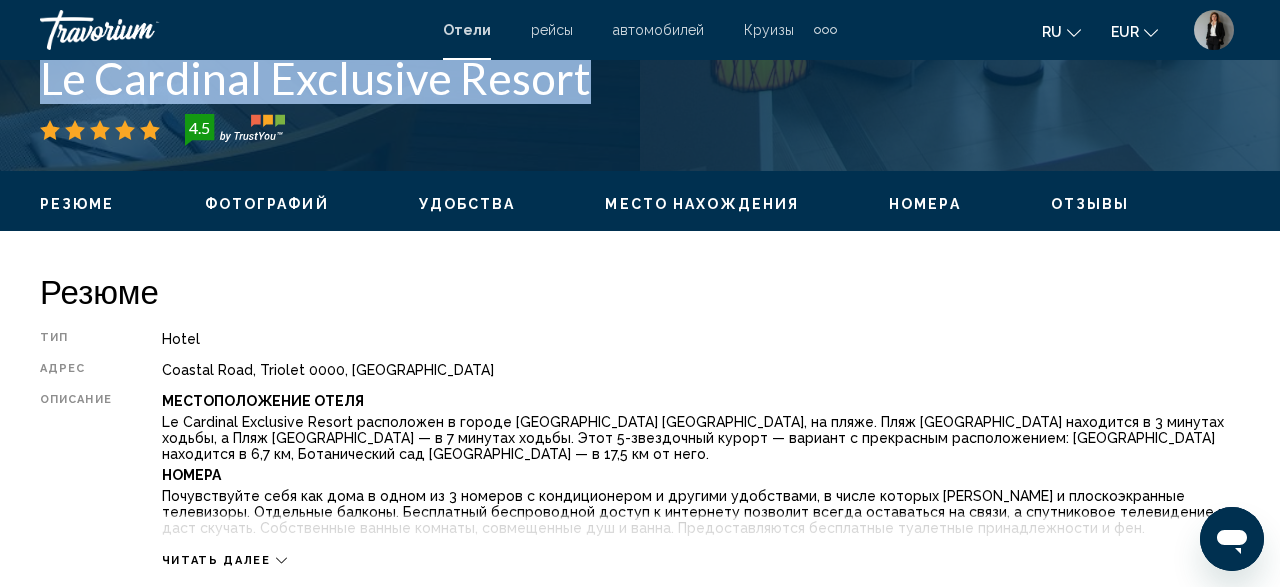 drag, startPoint x: 521, startPoint y: 78, endPoint x: 0, endPoint y: 94, distance: 521.2456 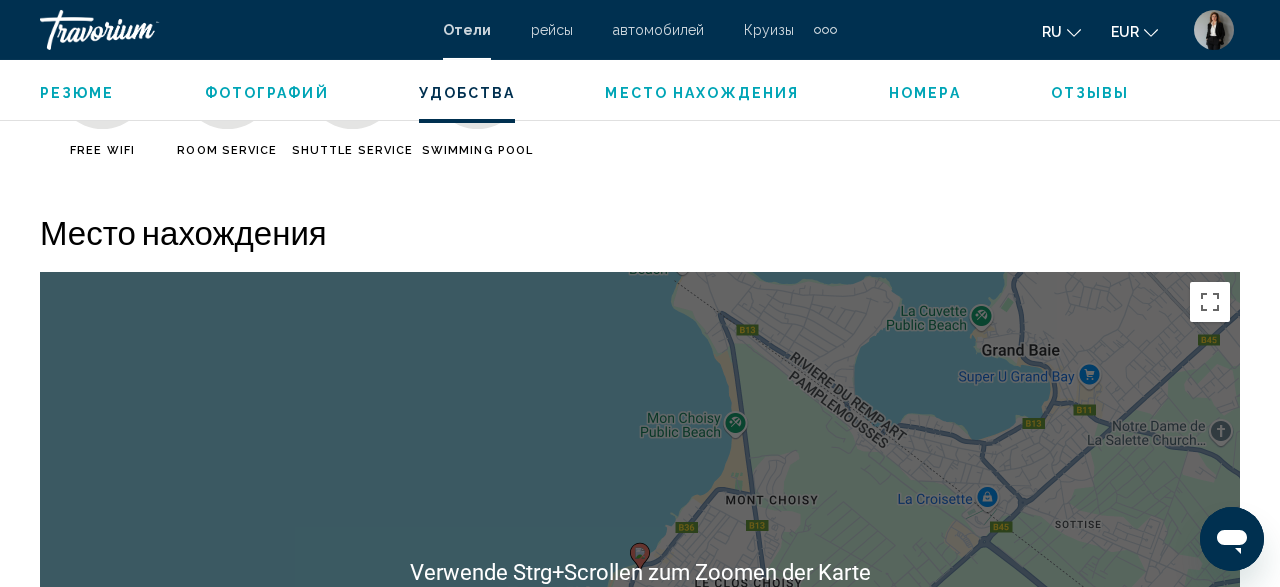 scroll, scrollTop: 2087, scrollLeft: 0, axis: vertical 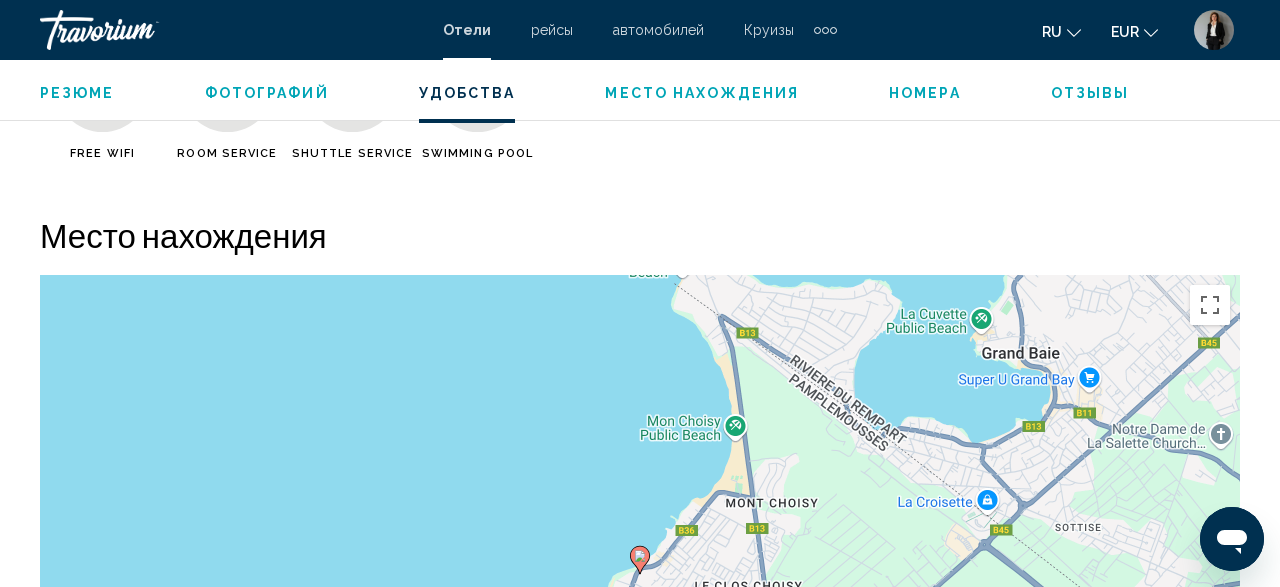 click on "рейсы" at bounding box center (552, 30) 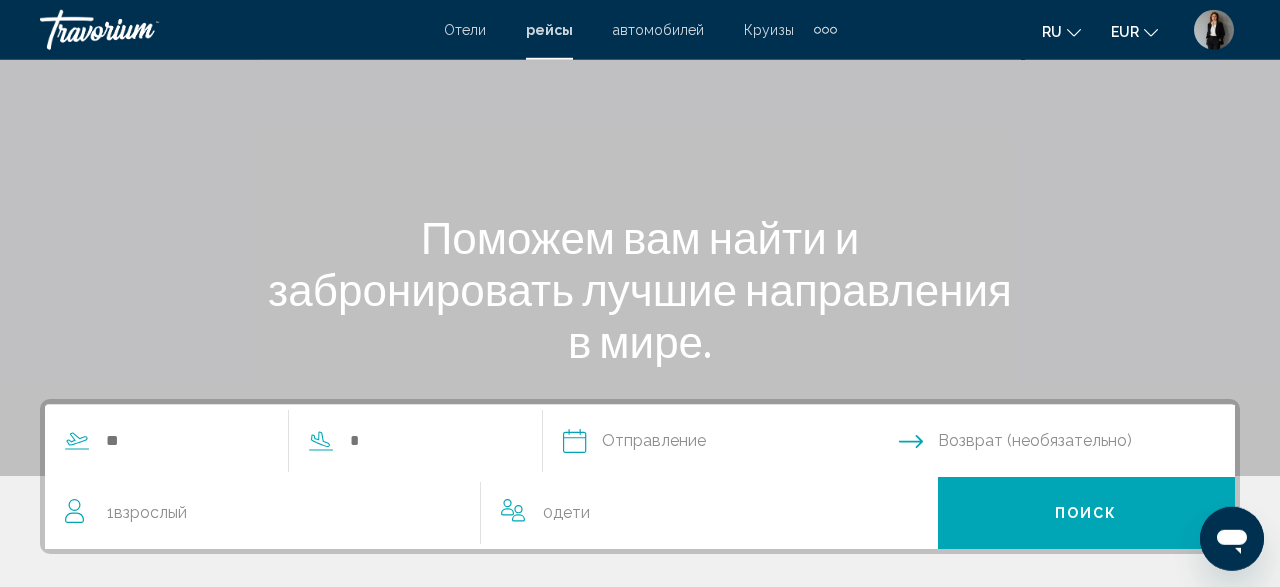 scroll, scrollTop: 208, scrollLeft: 0, axis: vertical 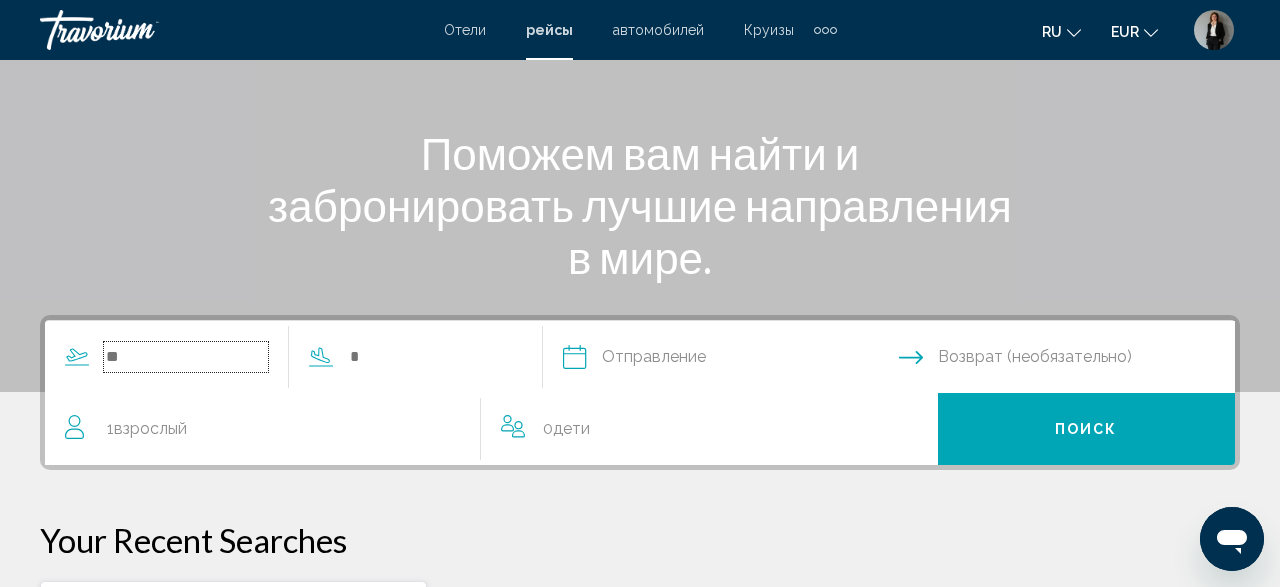 click at bounding box center [186, 357] 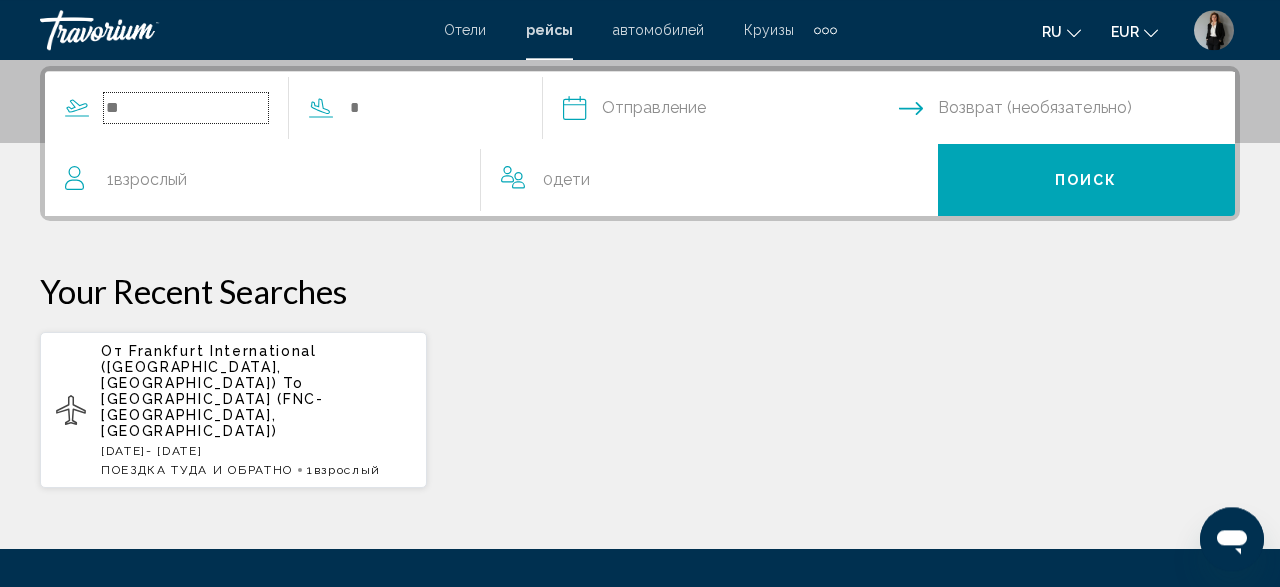 scroll, scrollTop: 458, scrollLeft: 0, axis: vertical 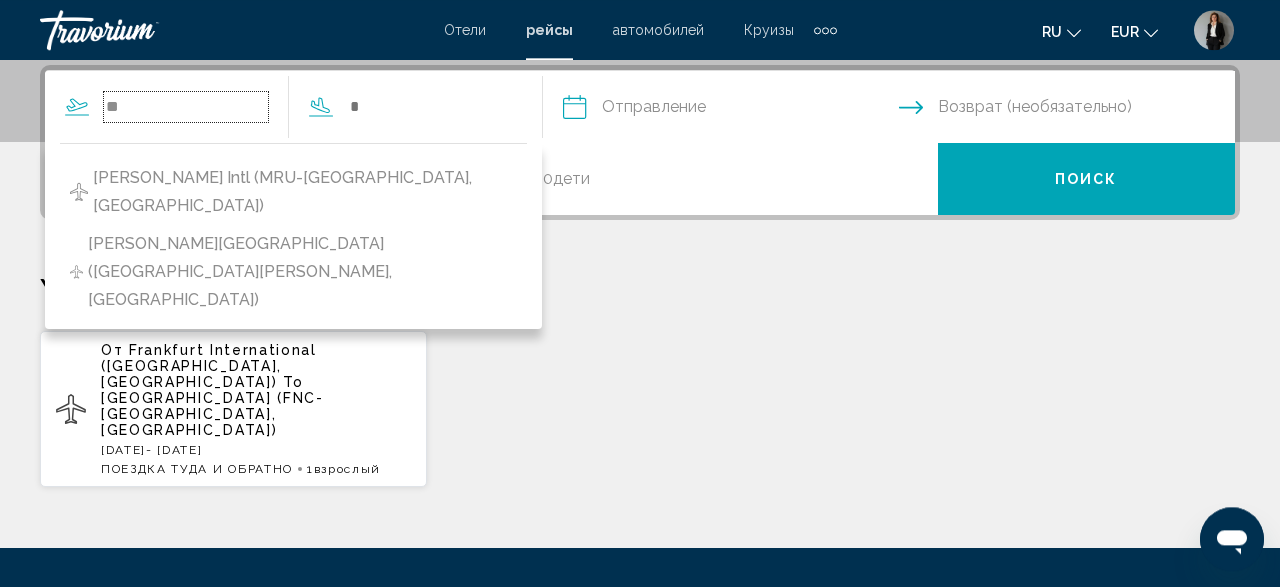 type on "*" 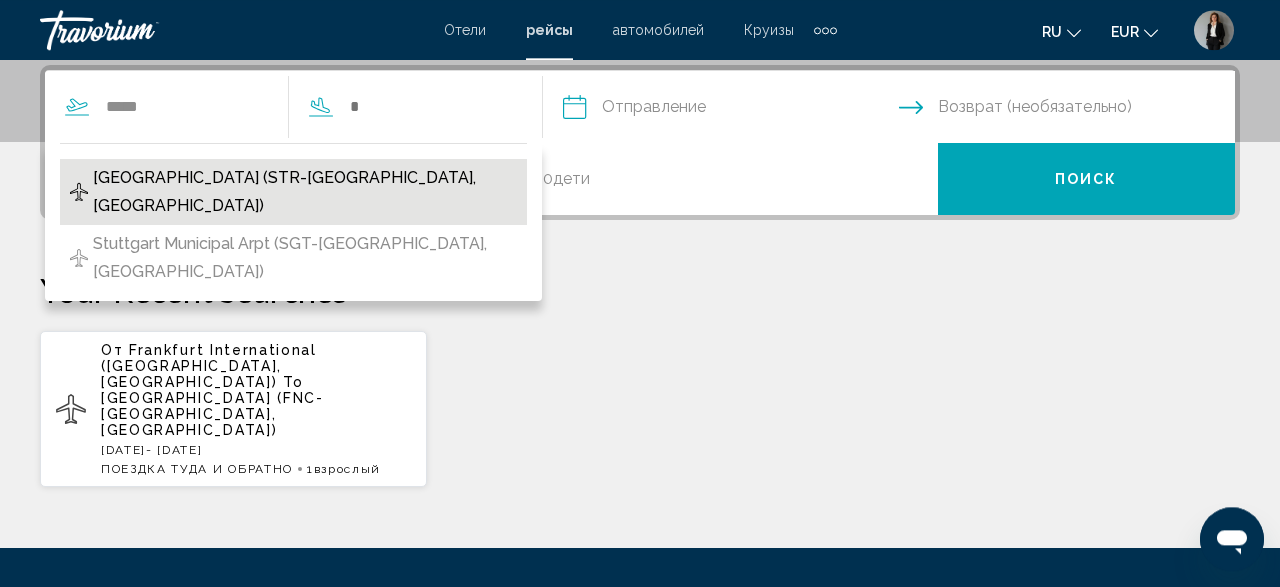 click on "Stuttgart Airport (STR-Stuttgart, Germany)" at bounding box center (305, 192) 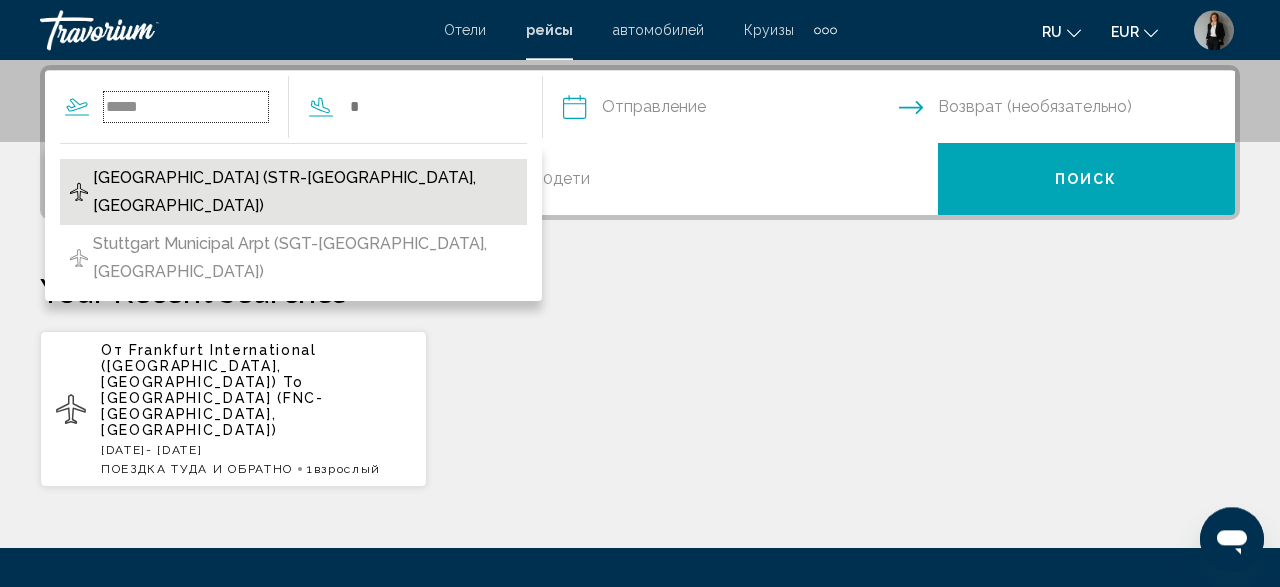 type on "**********" 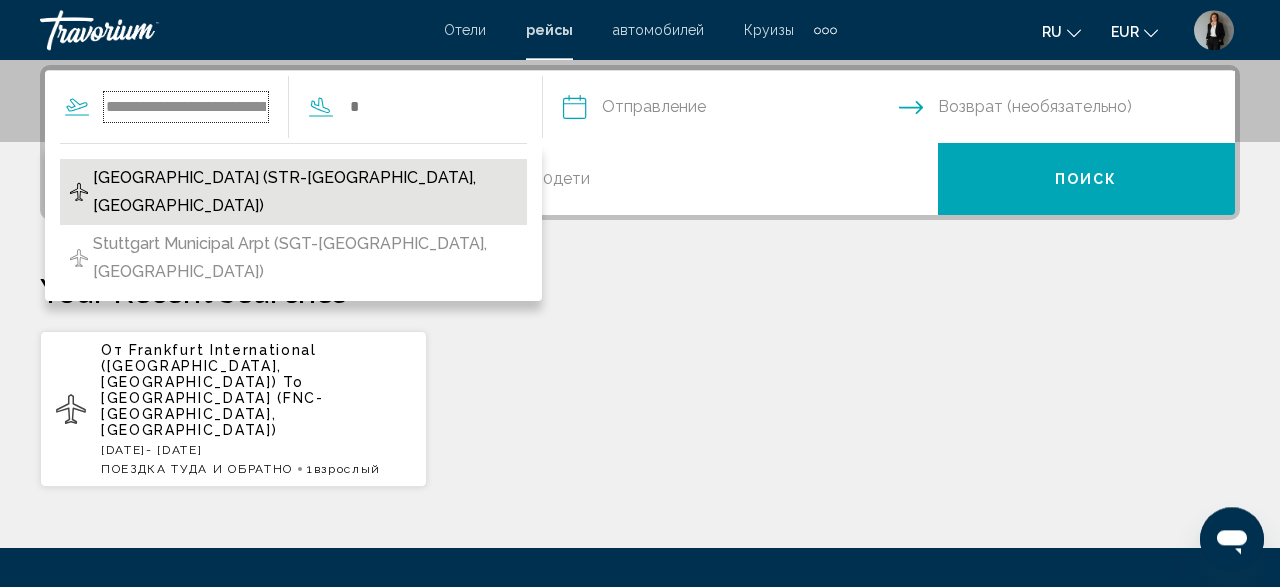 scroll, scrollTop: 0, scrollLeft: 96, axis: horizontal 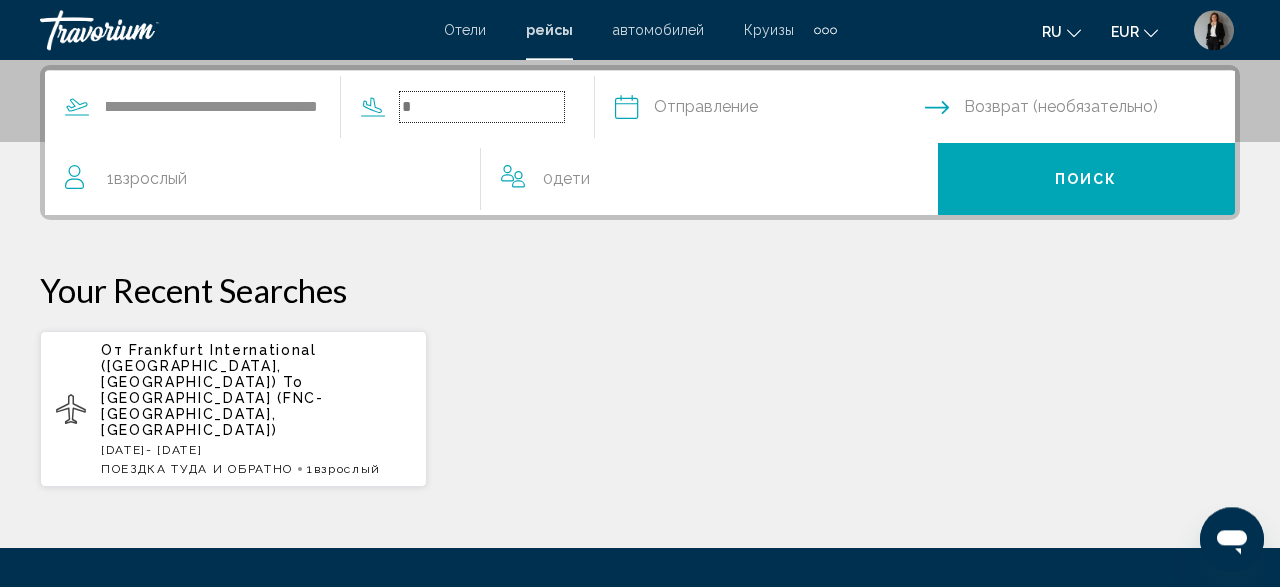 click at bounding box center [482, 107] 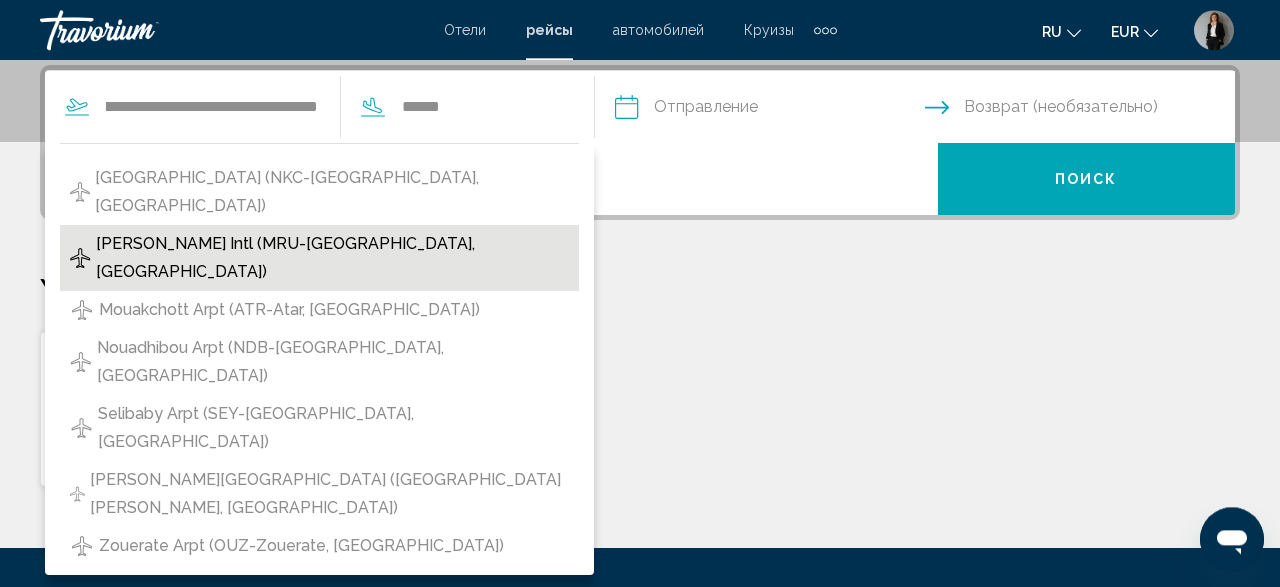 click on "Sir Seewoosagur Ramgoolam Intl (MRU-Mauritius, Mauritius)" at bounding box center [332, 258] 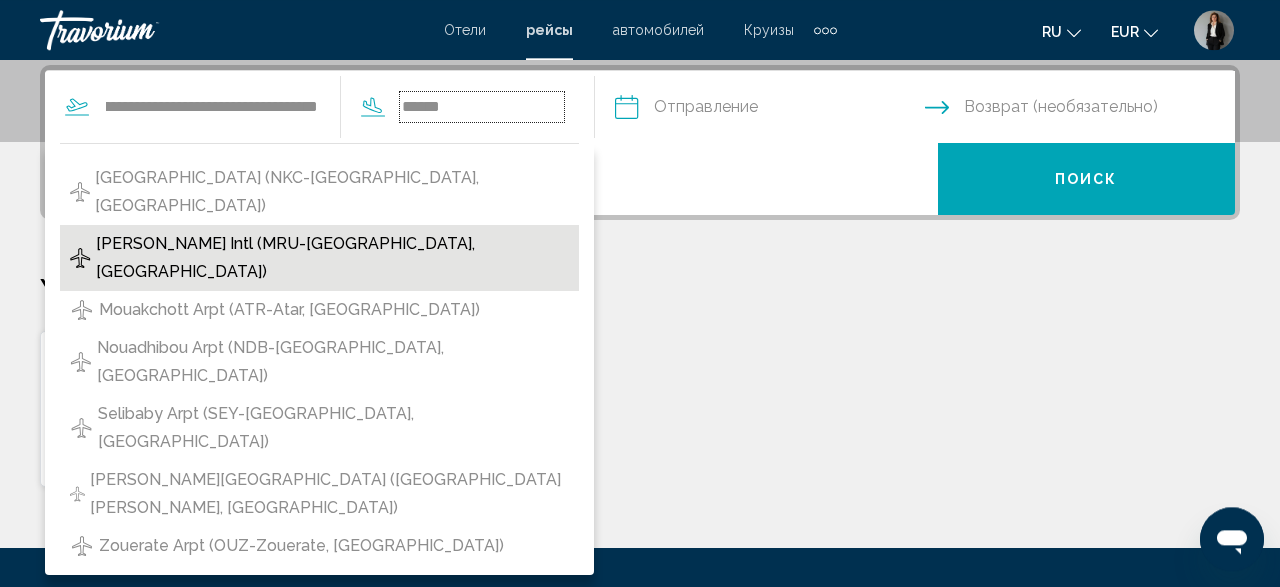 type on "**********" 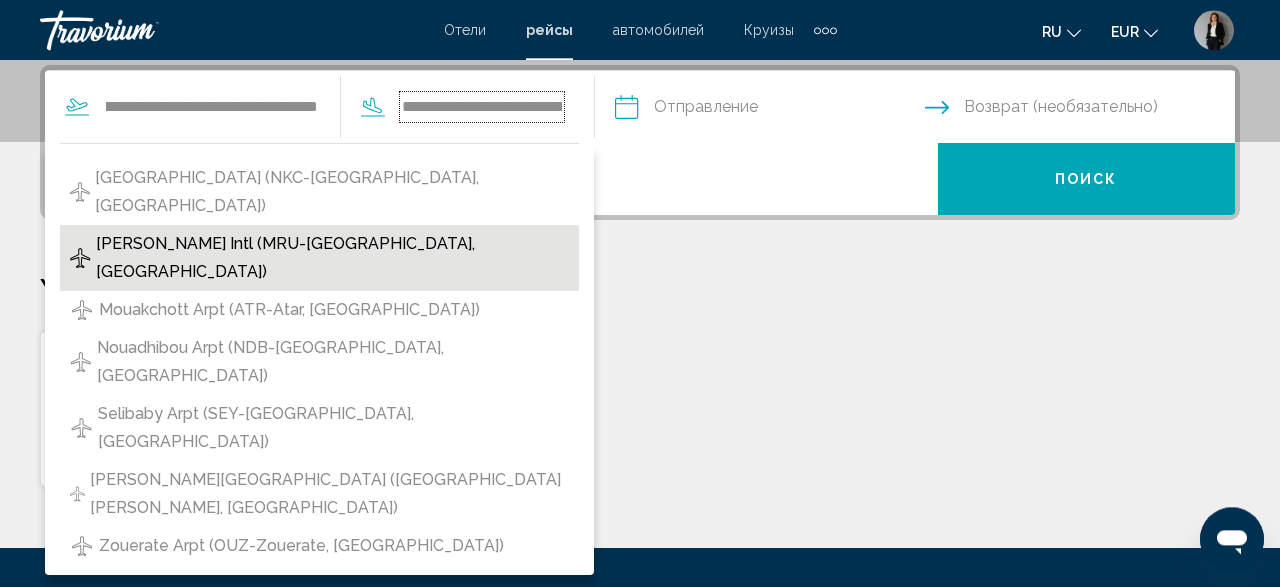 scroll, scrollTop: 0, scrollLeft: 232, axis: horizontal 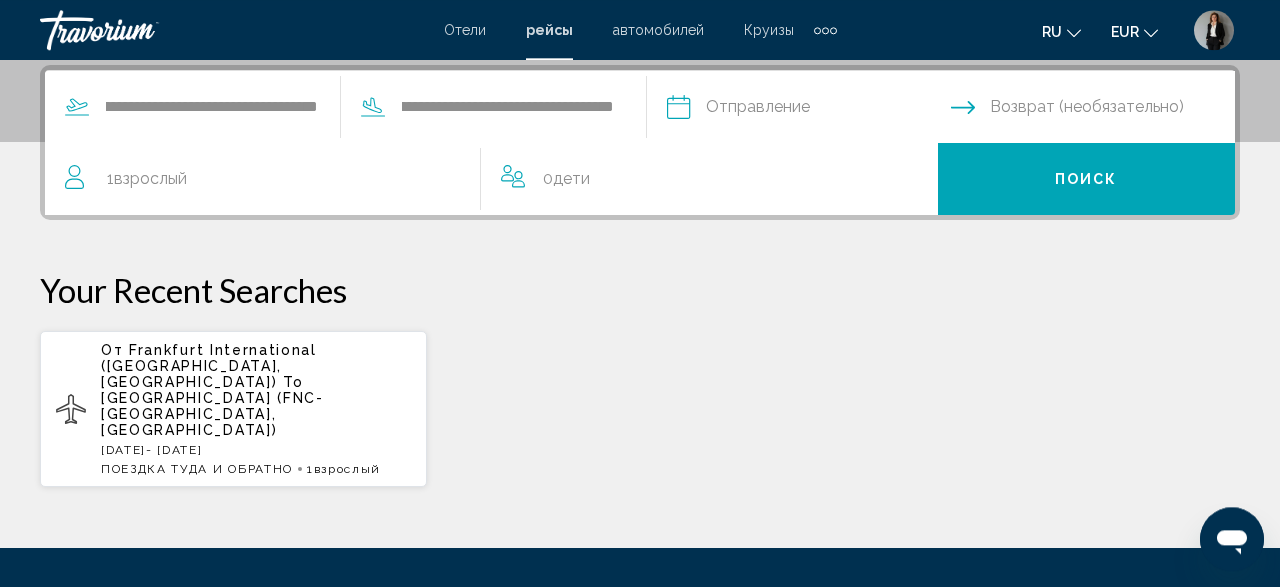 click at bounding box center [808, 110] 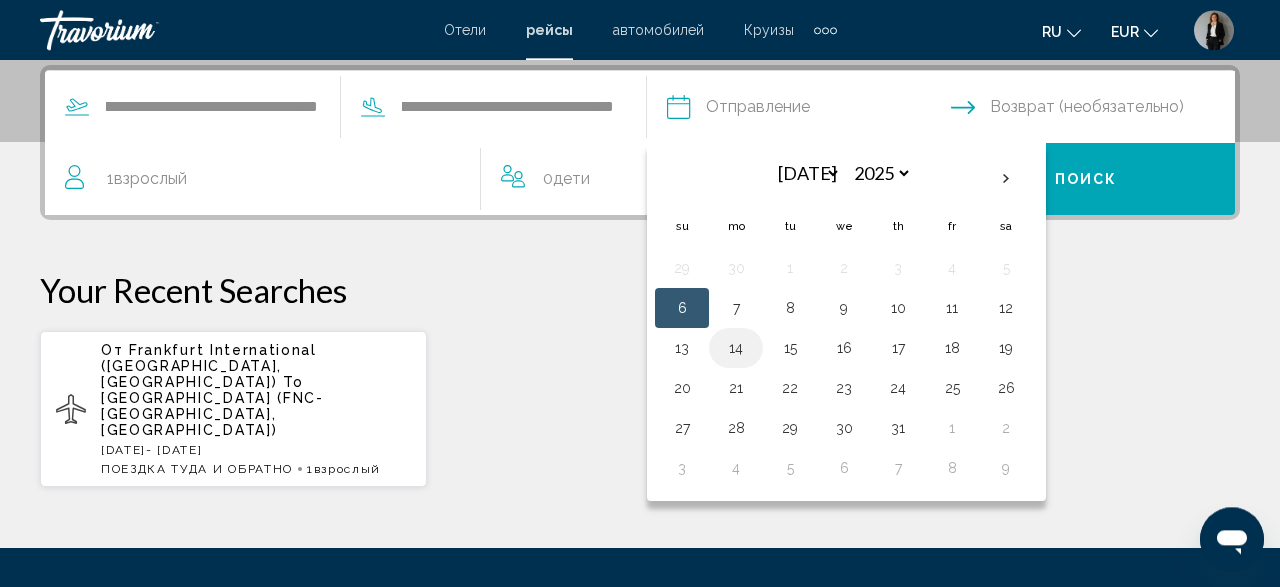 click on "14" at bounding box center (736, 348) 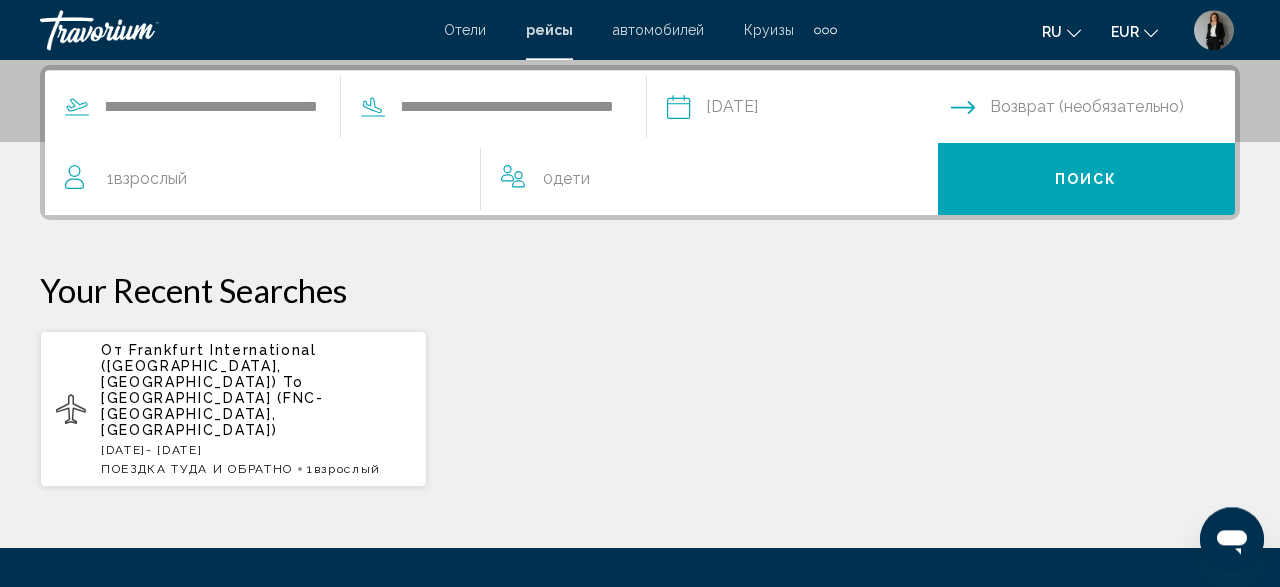 click at bounding box center [1097, 110] 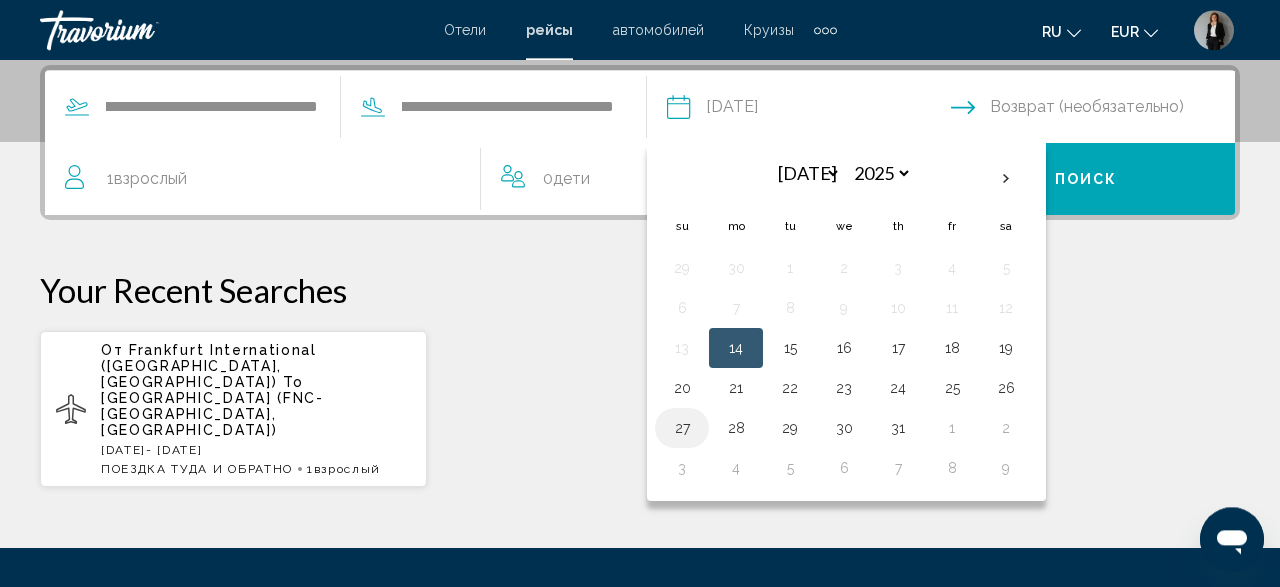 click on "27" at bounding box center [682, 428] 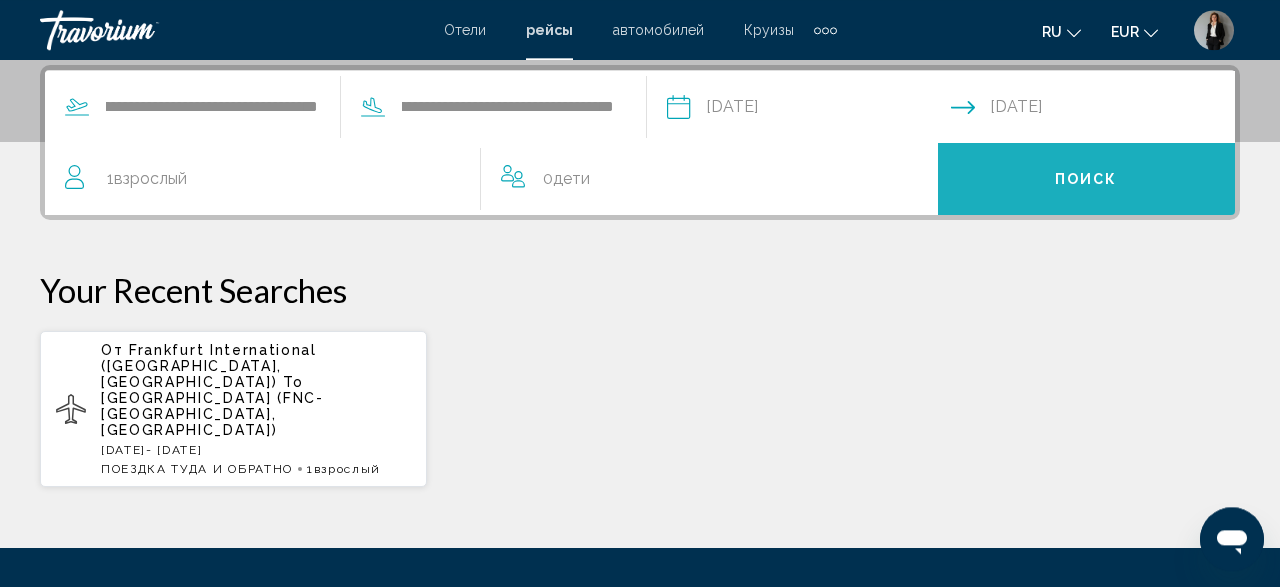 click on "Поиск" at bounding box center [1087, 179] 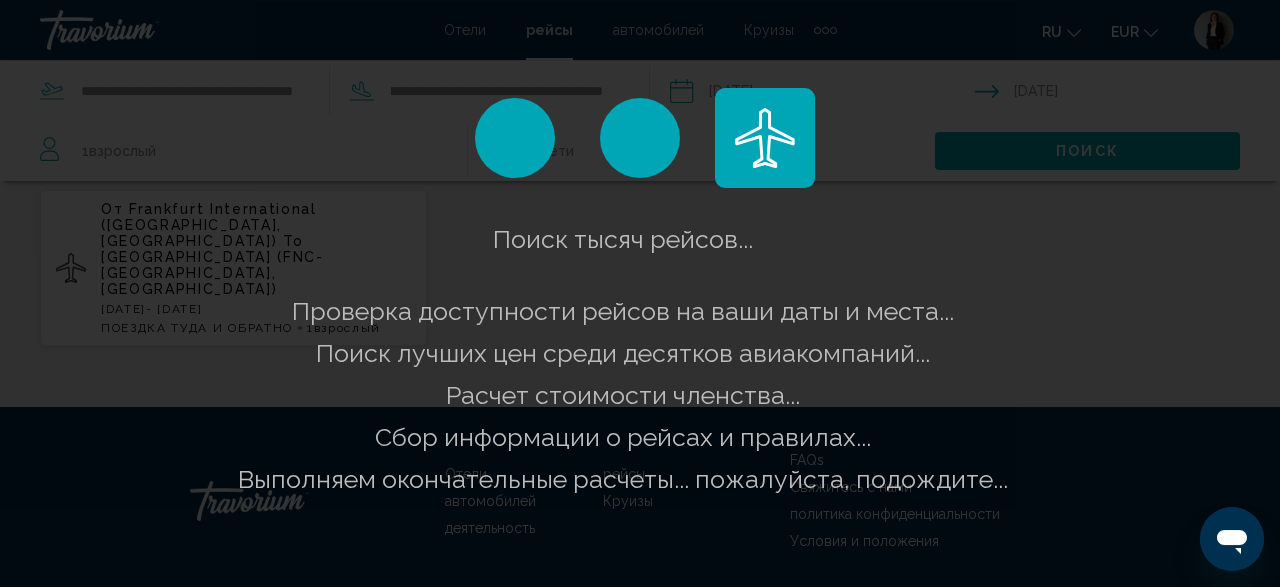 scroll, scrollTop: 614, scrollLeft: 0, axis: vertical 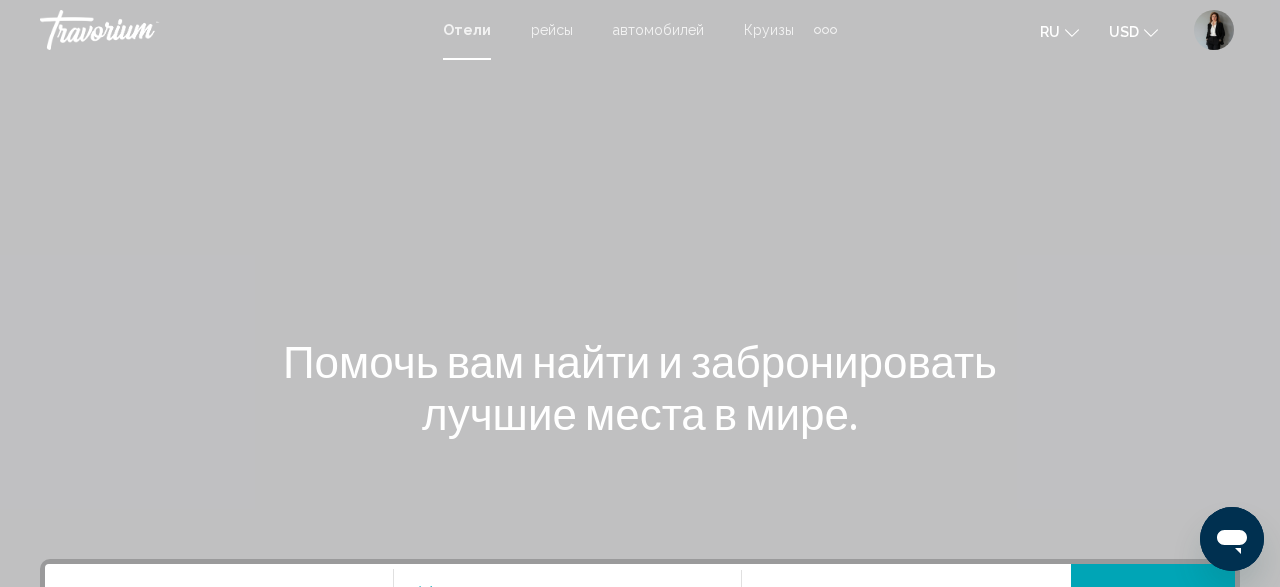 click 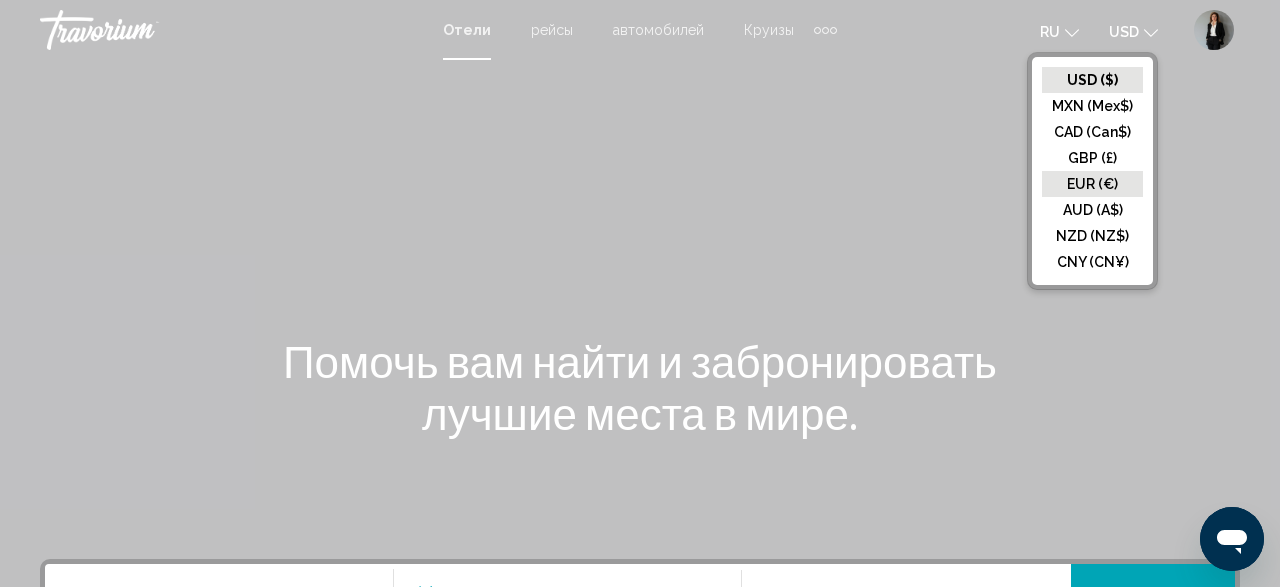 click on "EUR (€)" 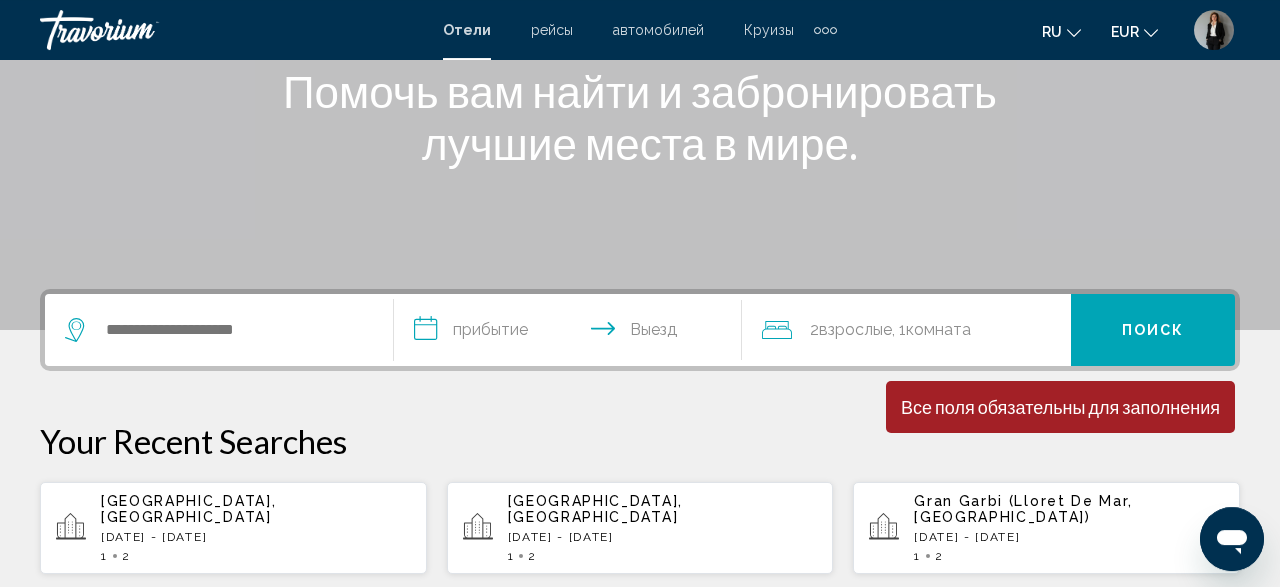 scroll, scrollTop: 312, scrollLeft: 0, axis: vertical 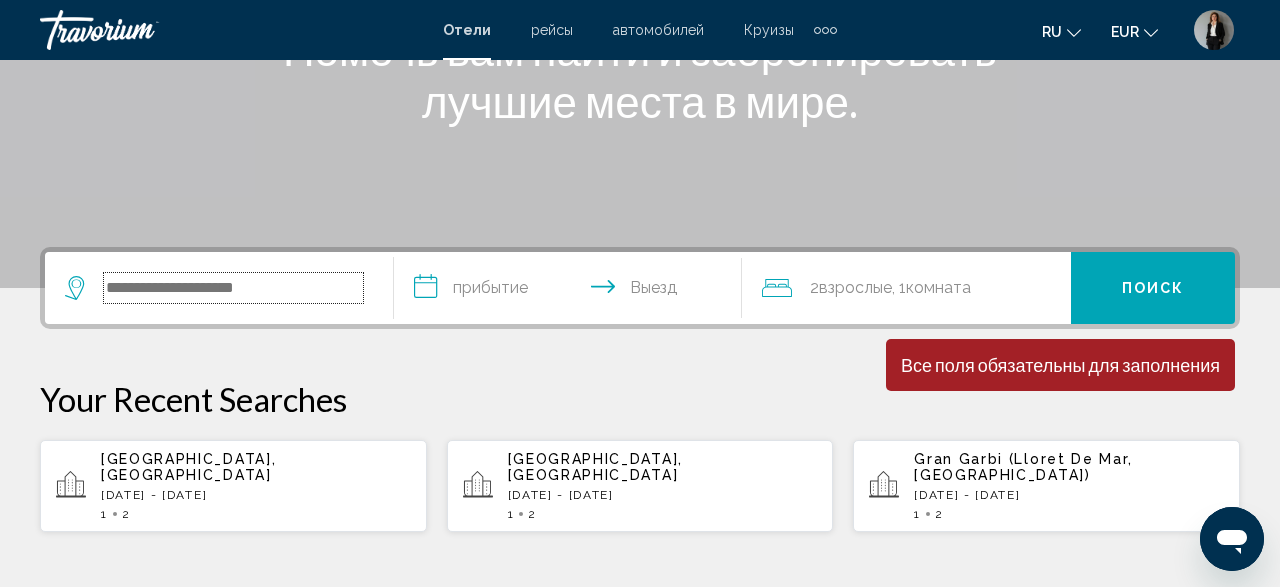 click at bounding box center [233, 288] 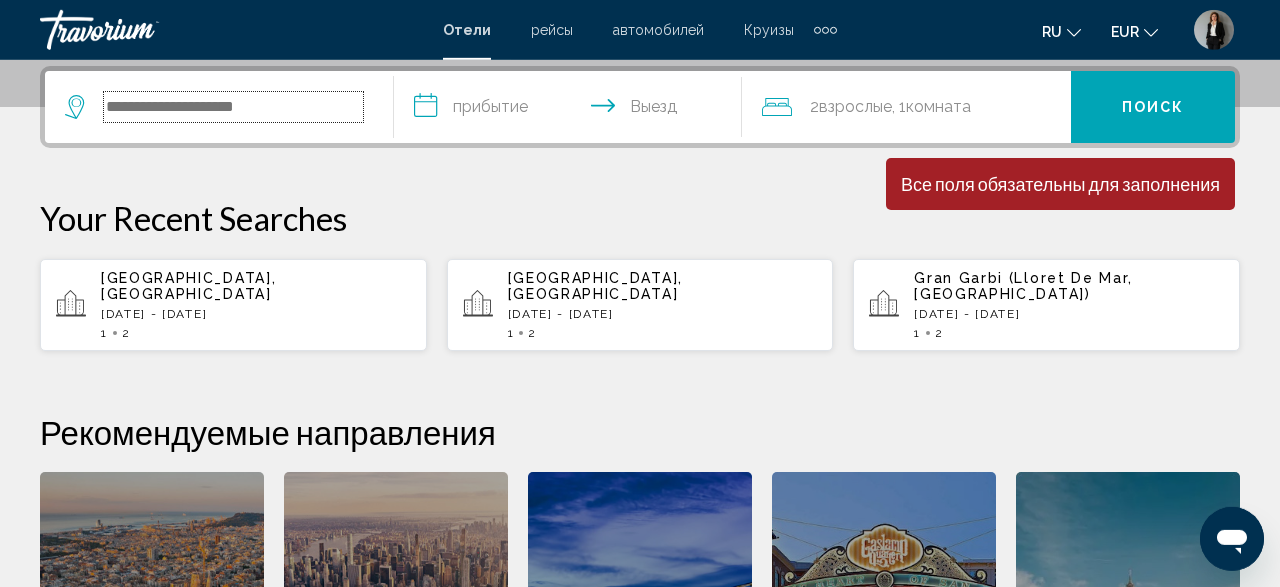scroll, scrollTop: 494, scrollLeft: 0, axis: vertical 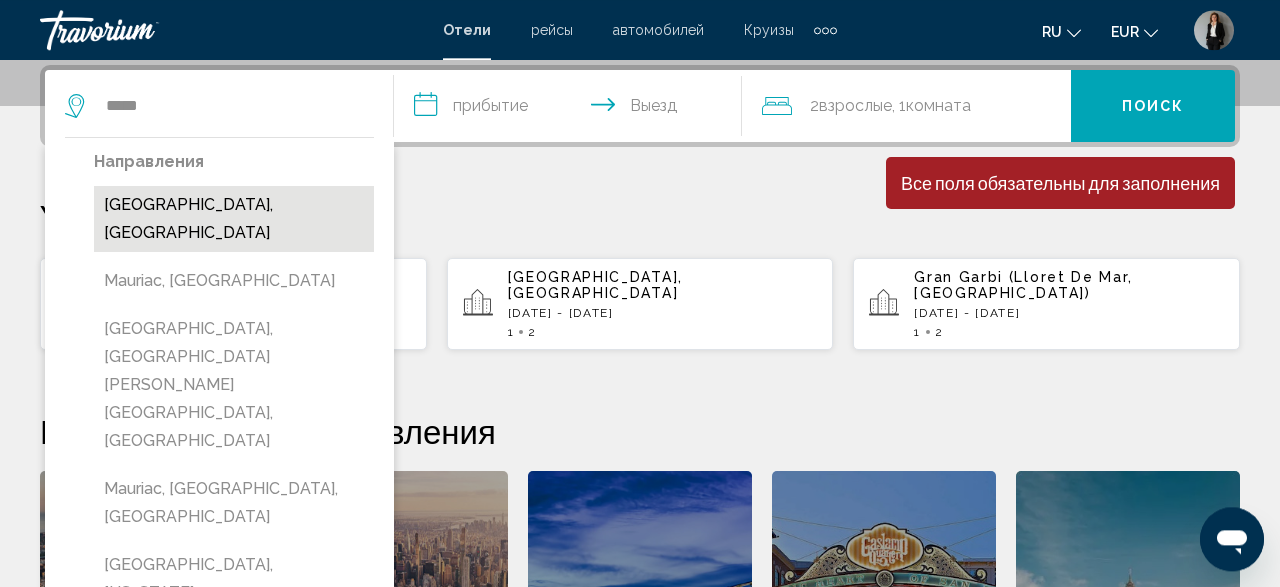 click on "[GEOGRAPHIC_DATA], [GEOGRAPHIC_DATA]" at bounding box center [234, 219] 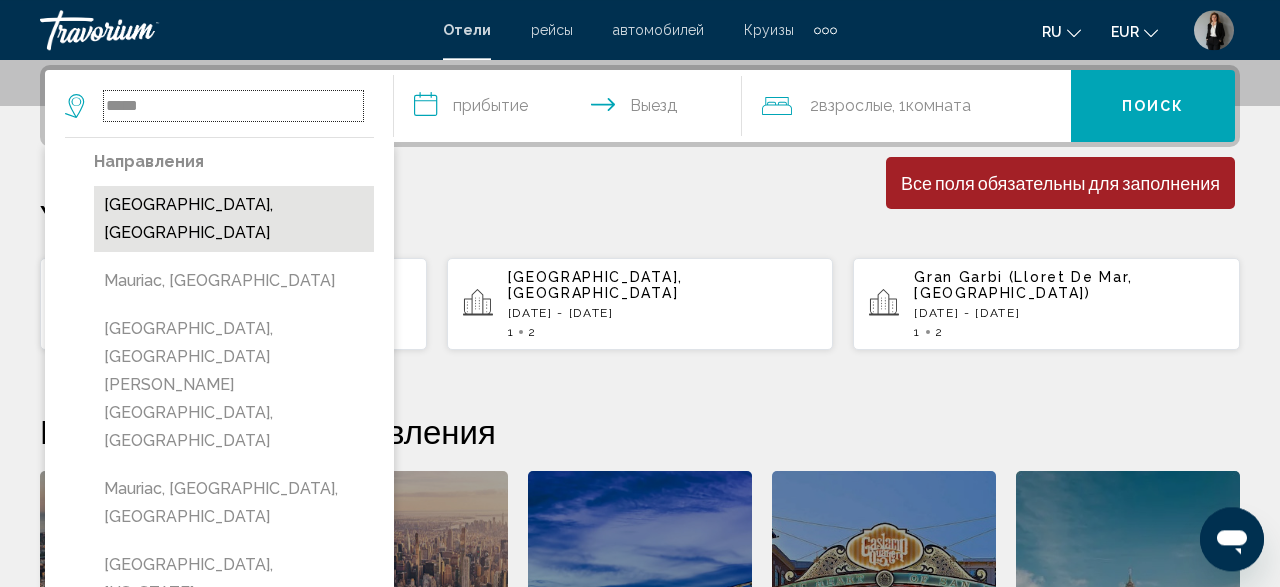 type on "**********" 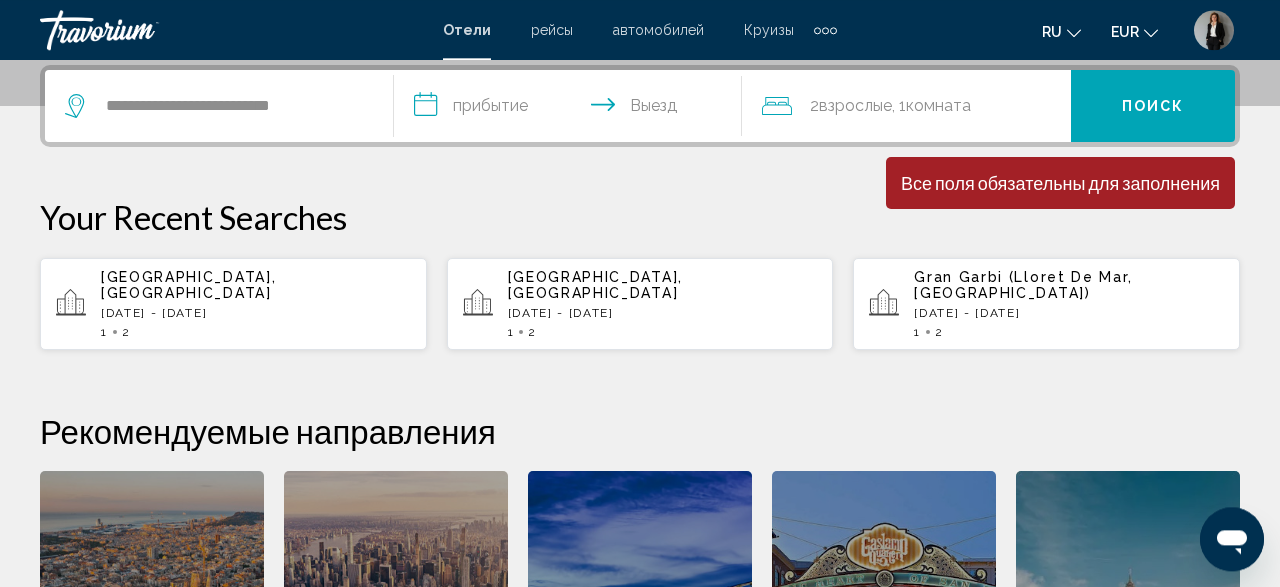 click on "**********" at bounding box center (572, 109) 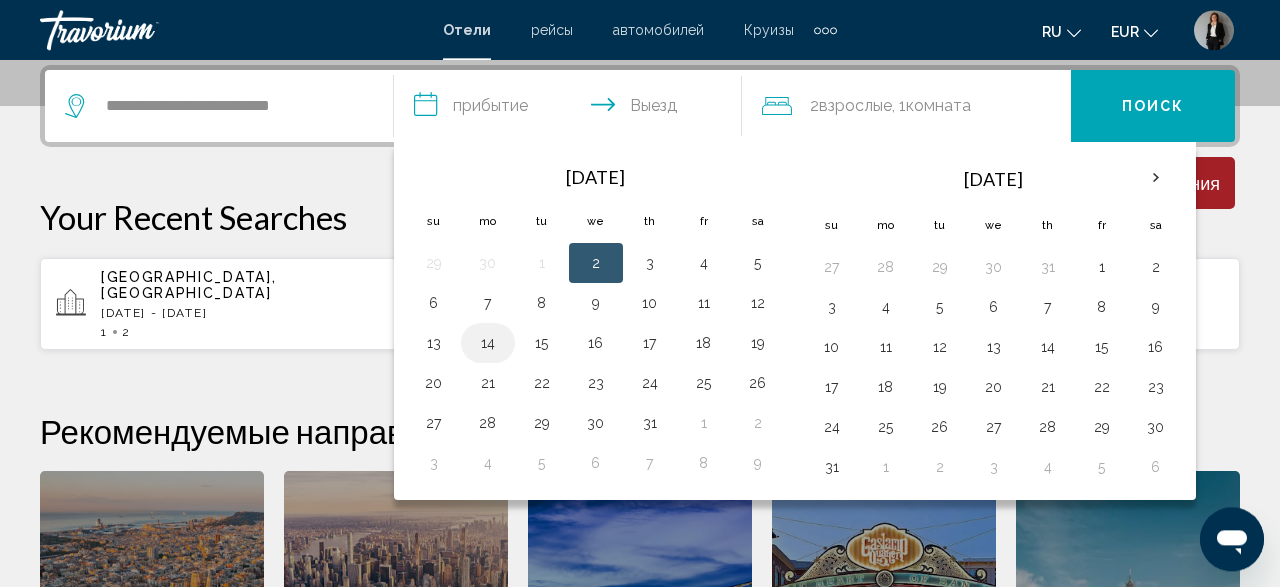click on "14" at bounding box center (488, 343) 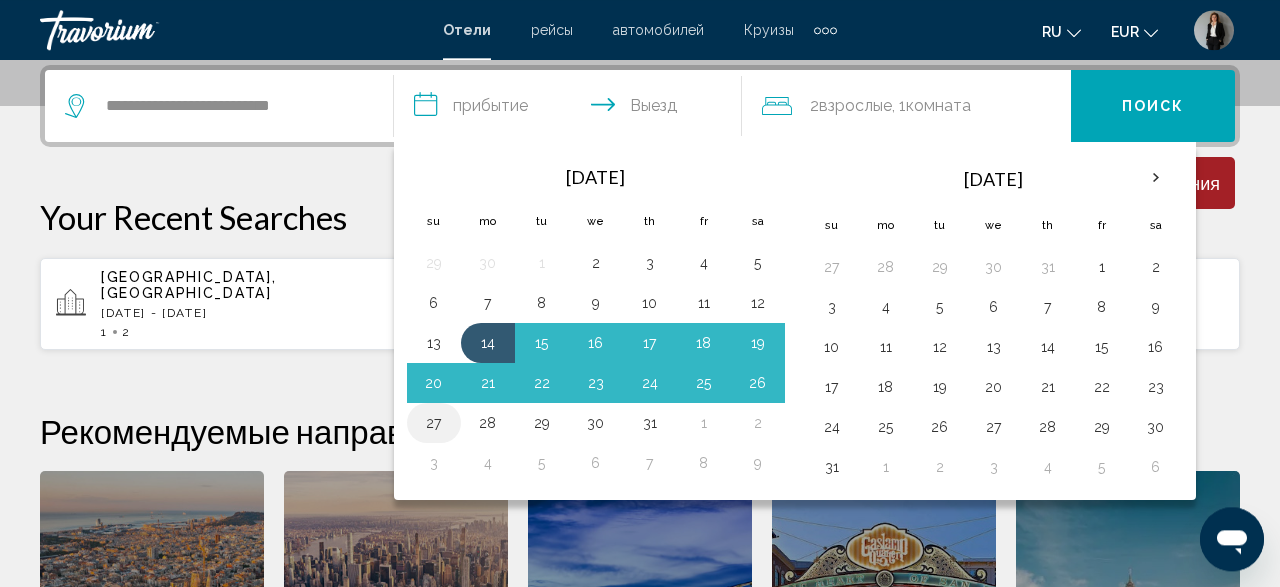 click on "27" at bounding box center (434, 423) 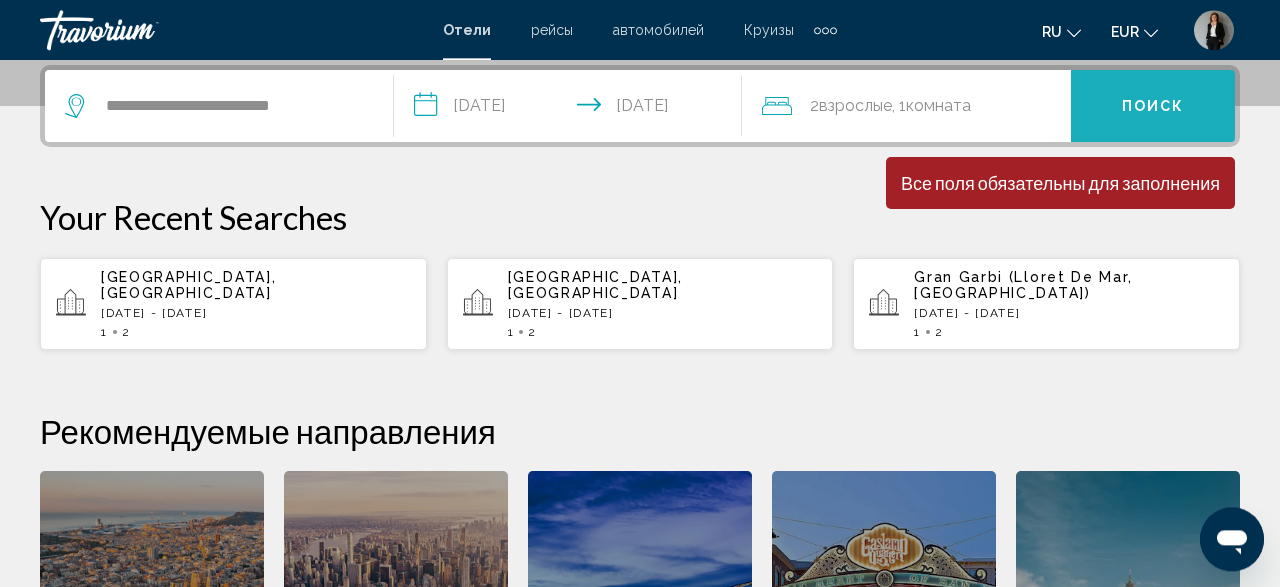 click on "Поиск" at bounding box center (1153, 106) 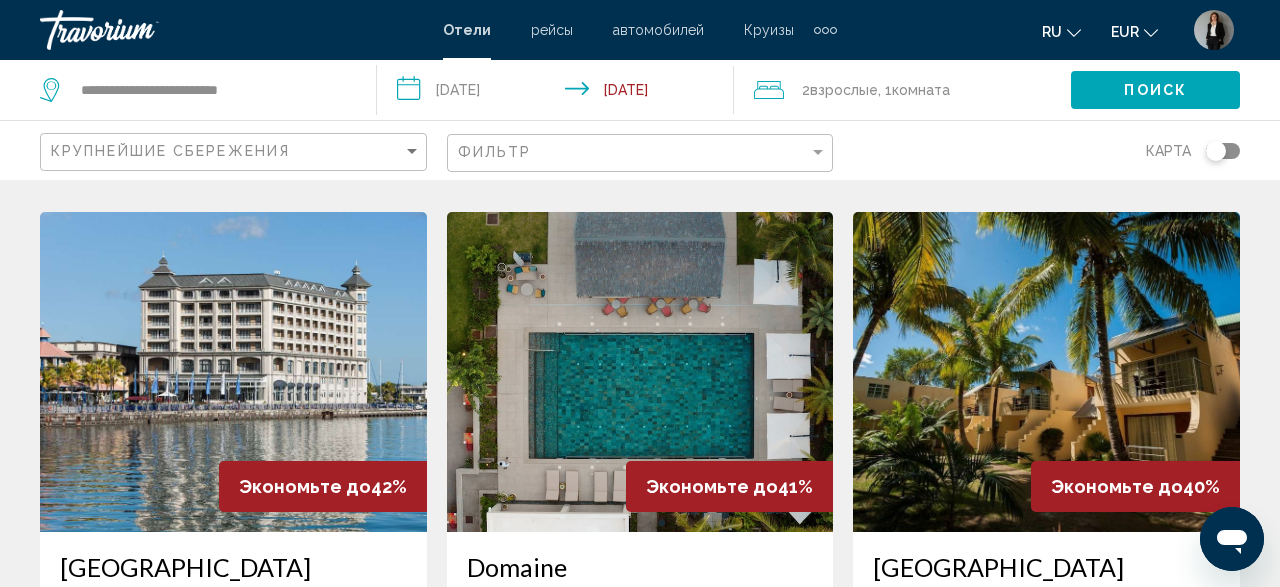 scroll, scrollTop: 1248, scrollLeft: 0, axis: vertical 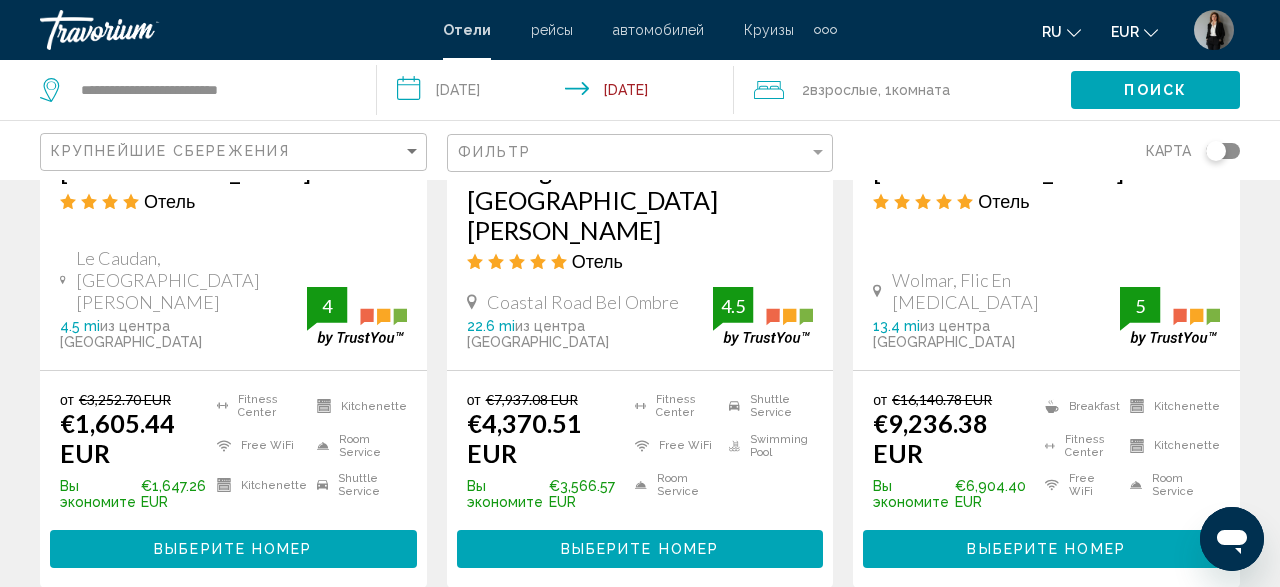 click on "Выберите номер" at bounding box center (640, 548) 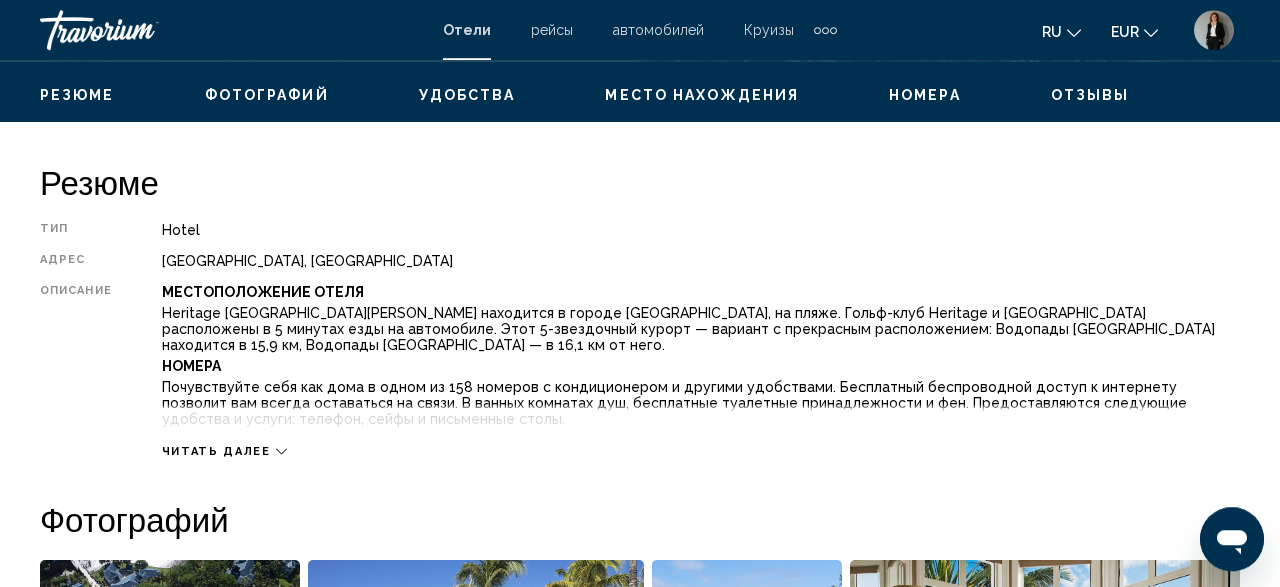 scroll, scrollTop: 742, scrollLeft: 0, axis: vertical 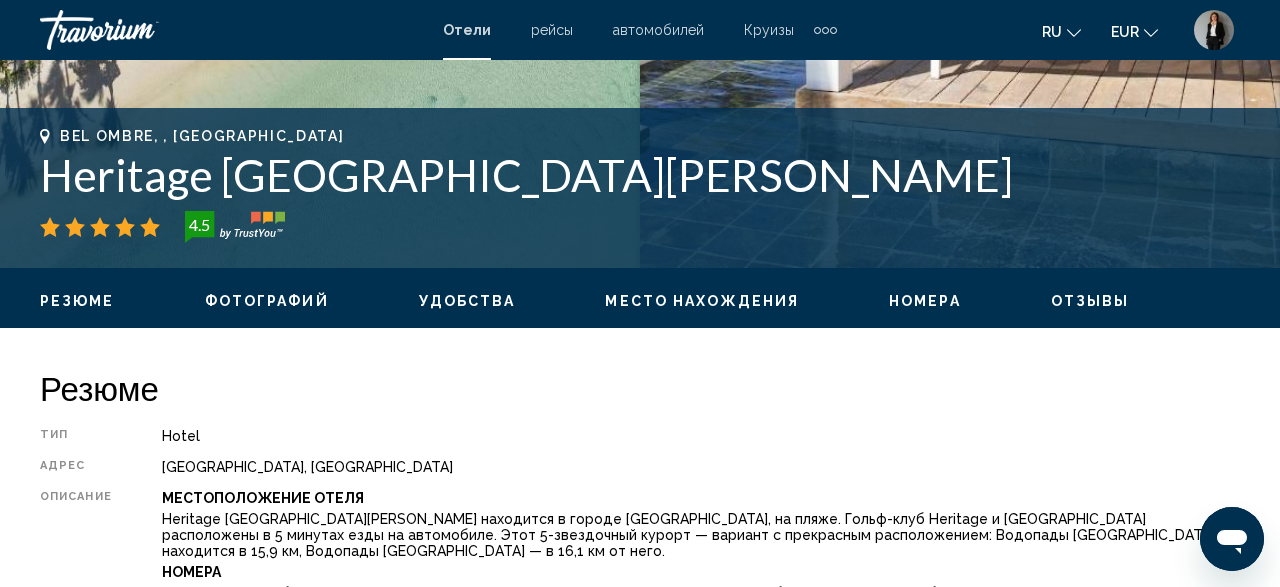 drag, startPoint x: 881, startPoint y: 166, endPoint x: 24, endPoint y: 150, distance: 857.14935 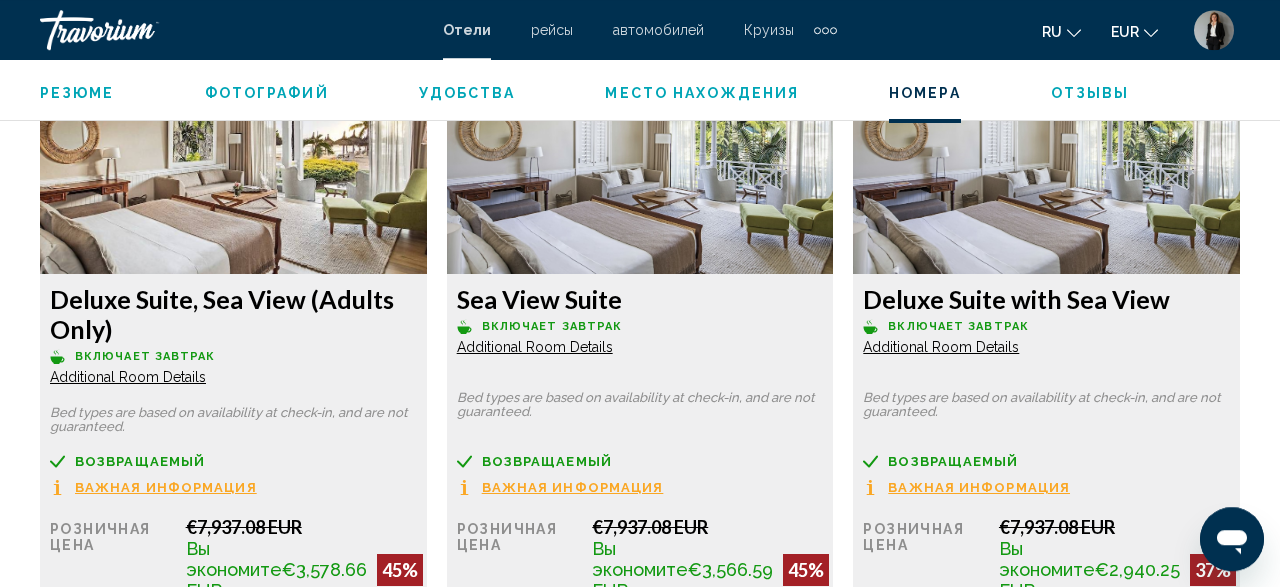 scroll, scrollTop: 3134, scrollLeft: 0, axis: vertical 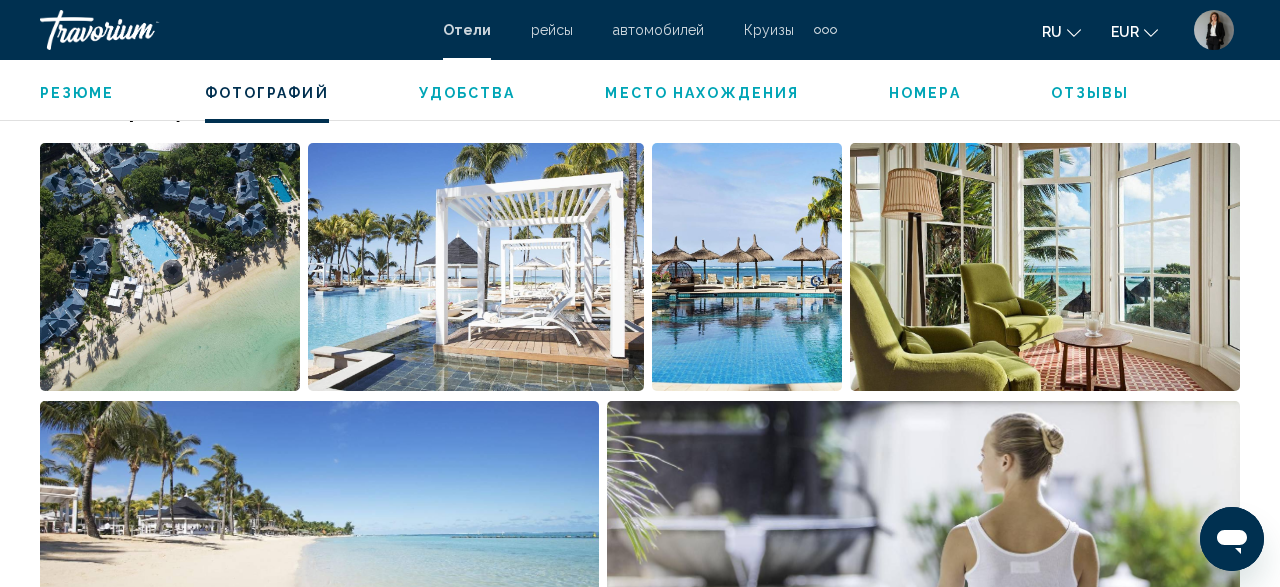 click at bounding box center (170, 267) 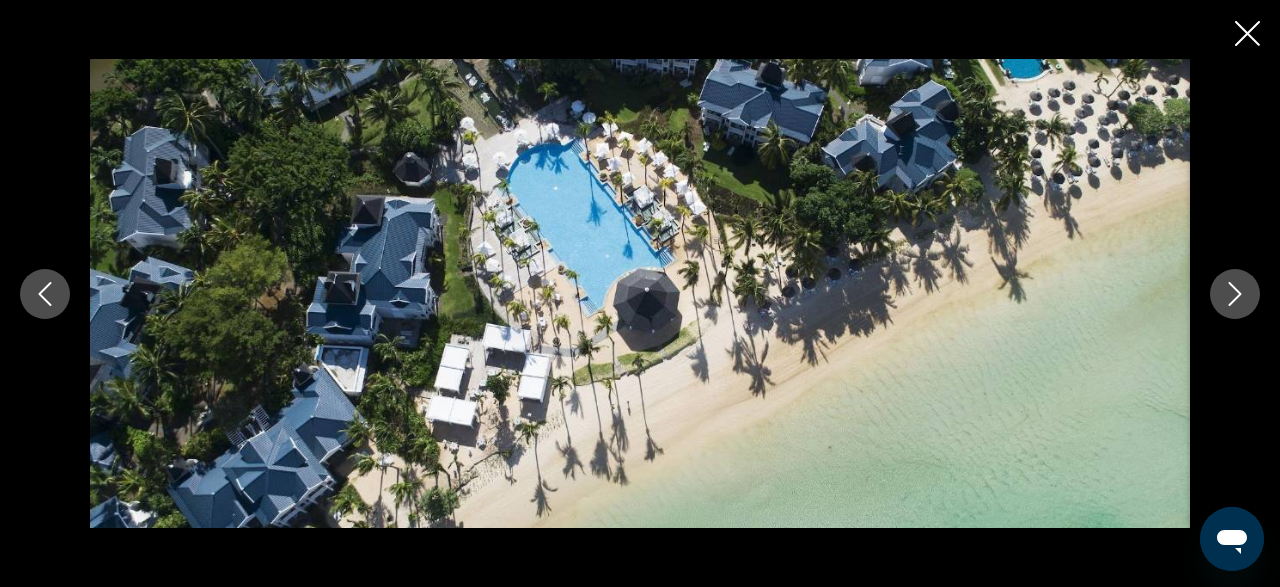 click at bounding box center (1235, 294) 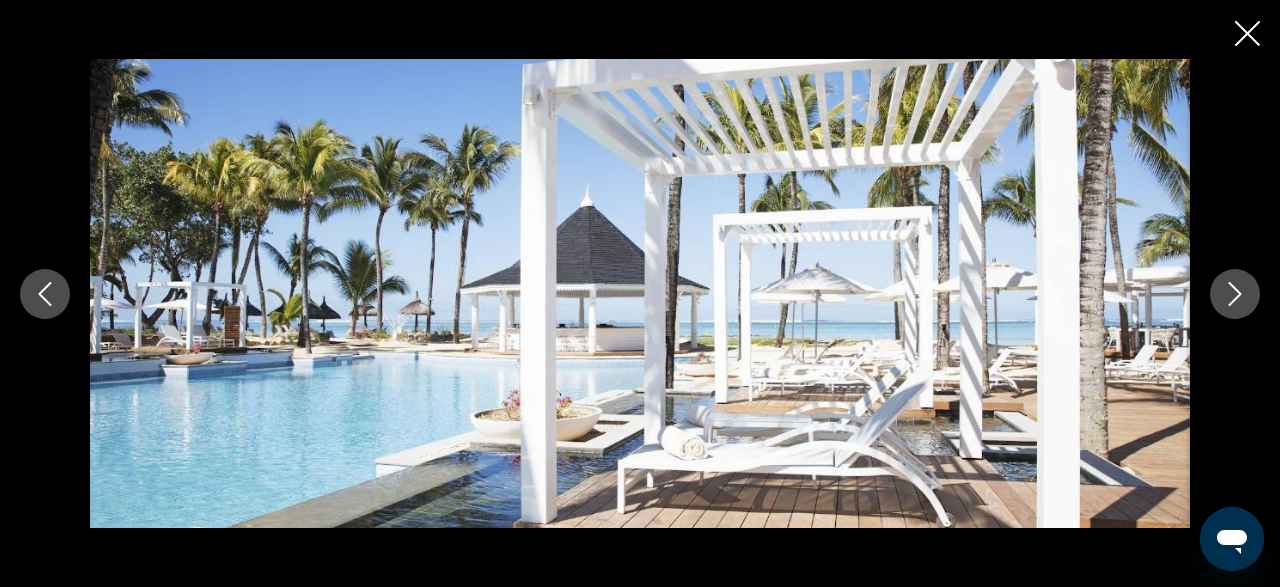 click at bounding box center (1235, 294) 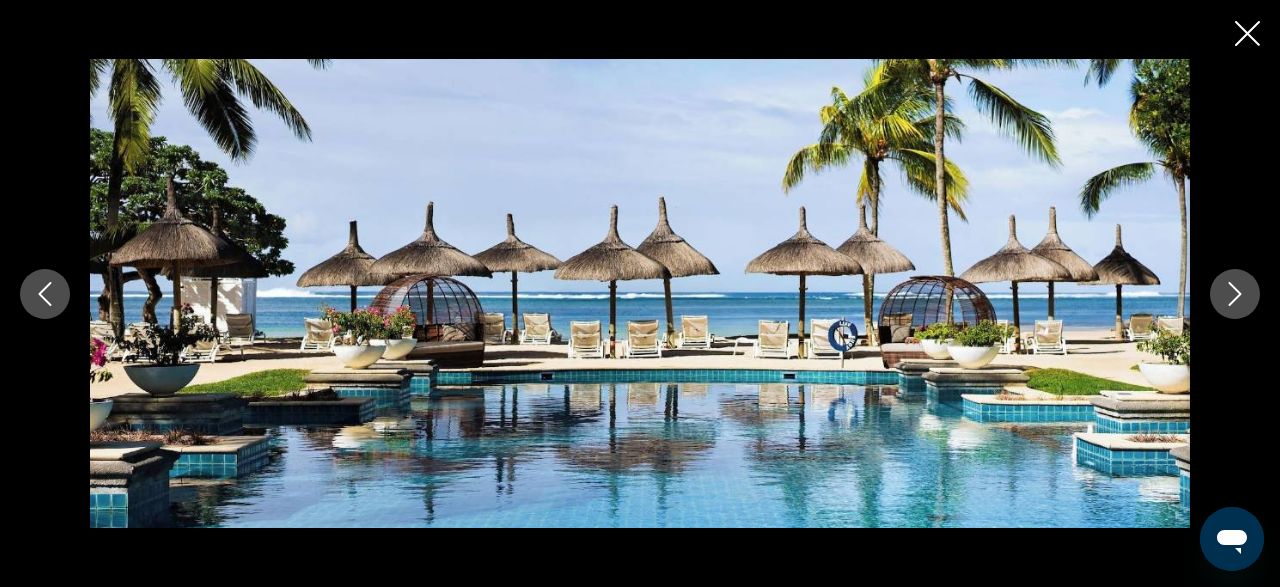 click at bounding box center (1235, 294) 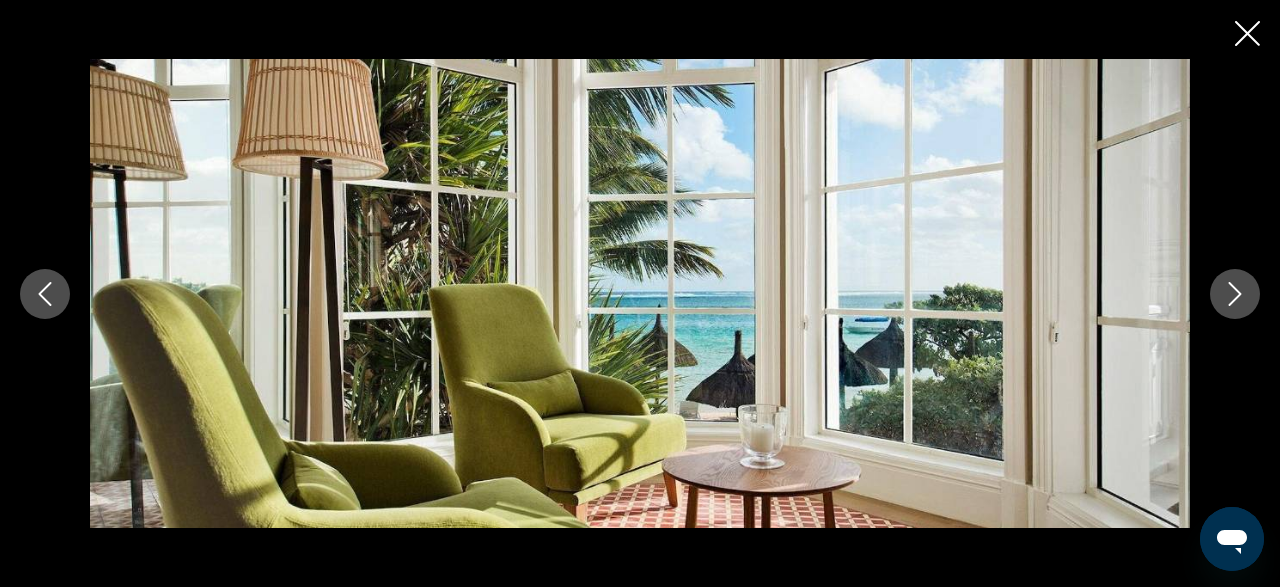 click at bounding box center (1235, 294) 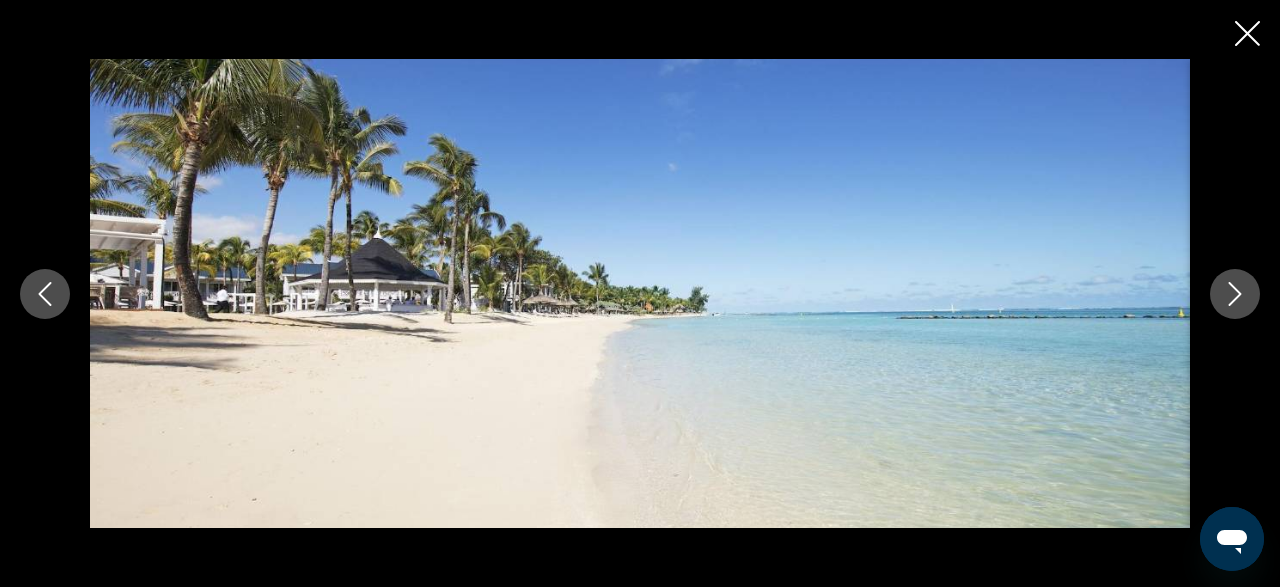 click at bounding box center [1235, 294] 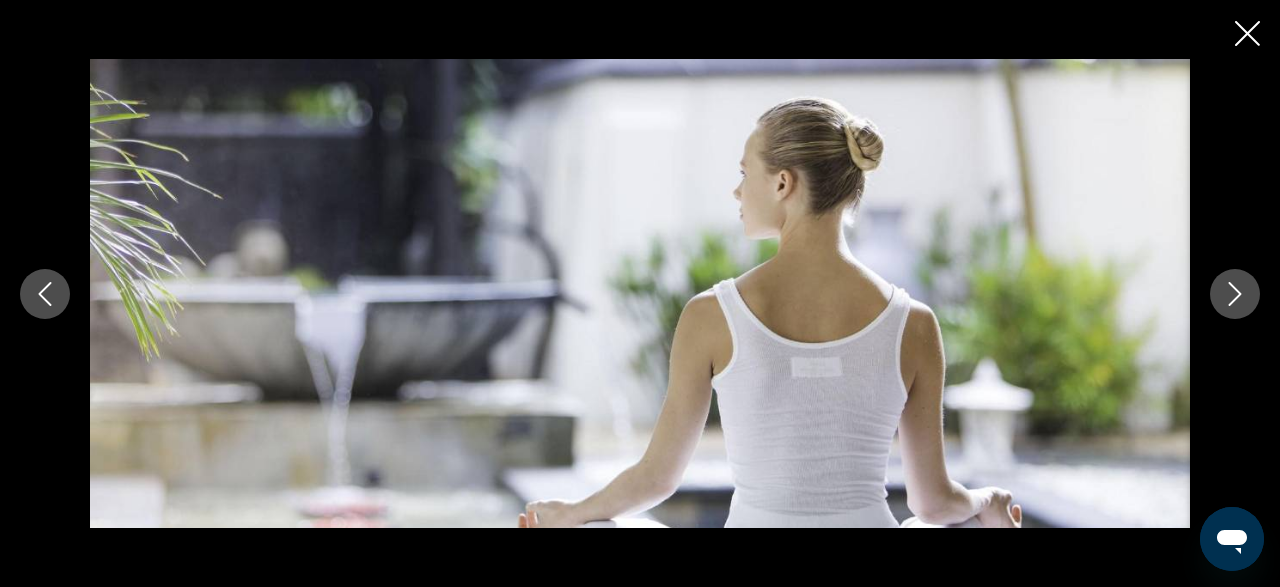 click at bounding box center [1235, 294] 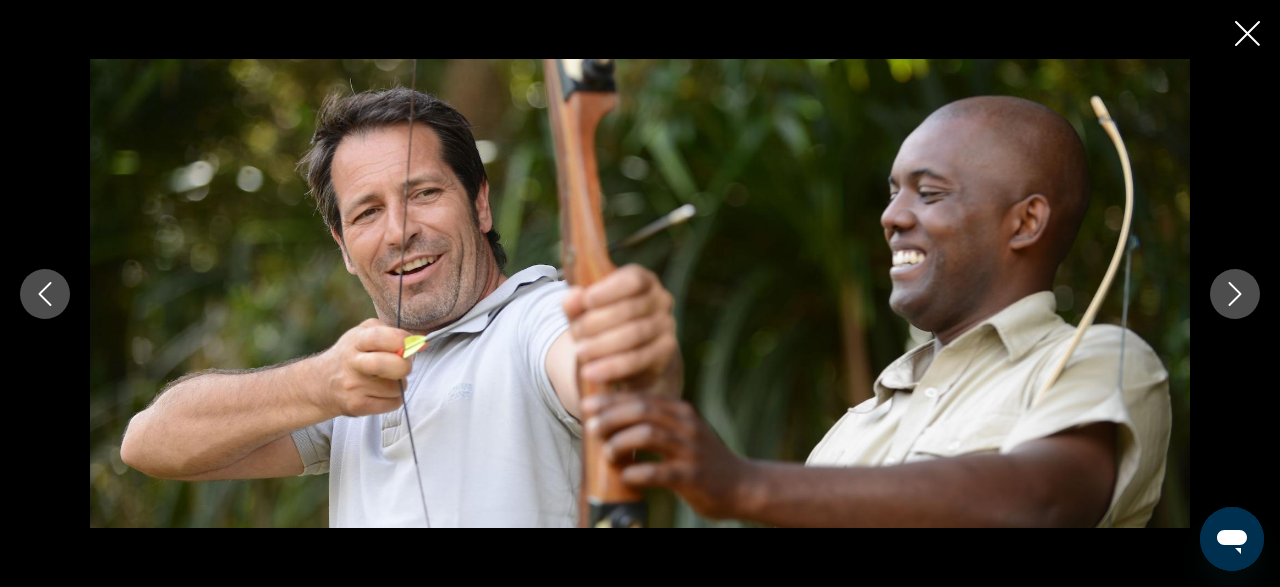 click at bounding box center [1235, 294] 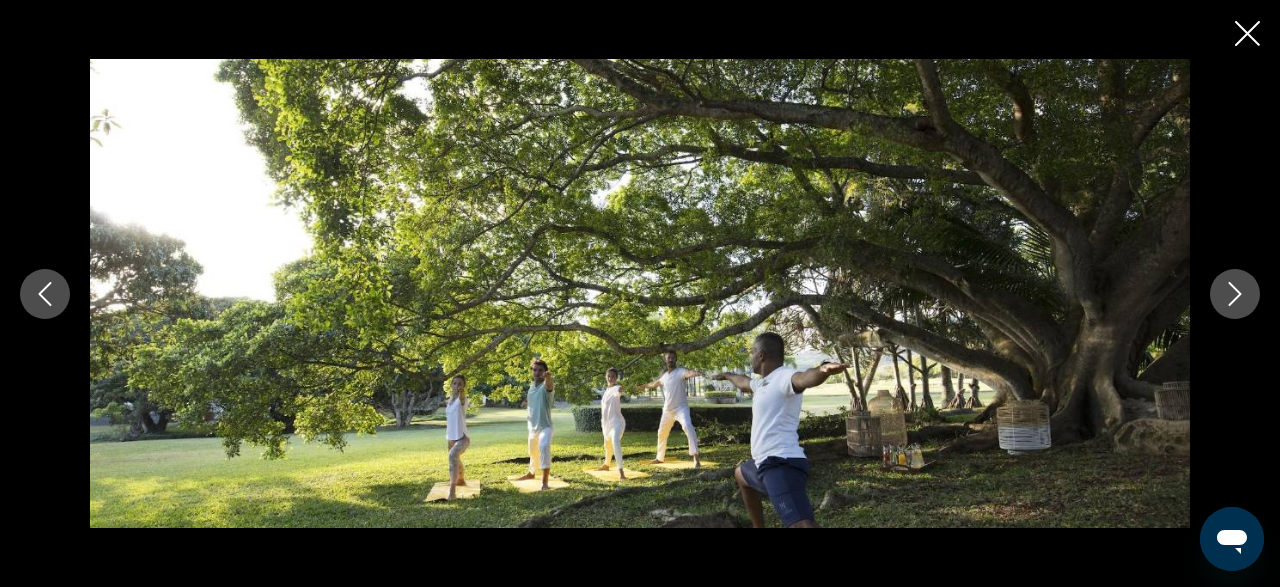 click at bounding box center (1235, 294) 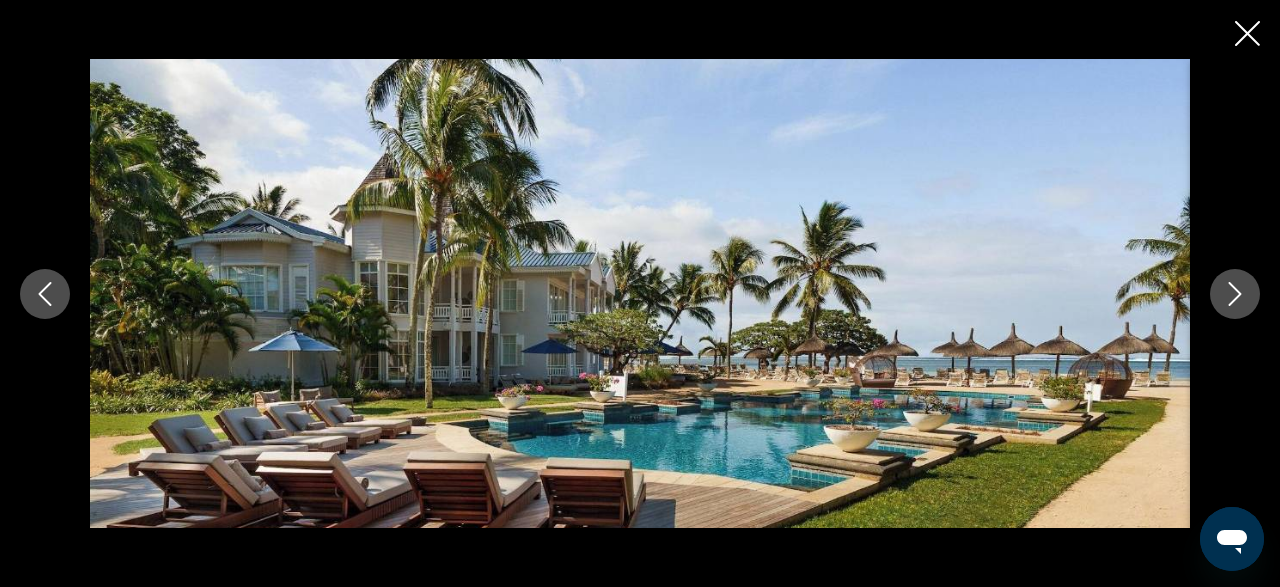click at bounding box center (1235, 294) 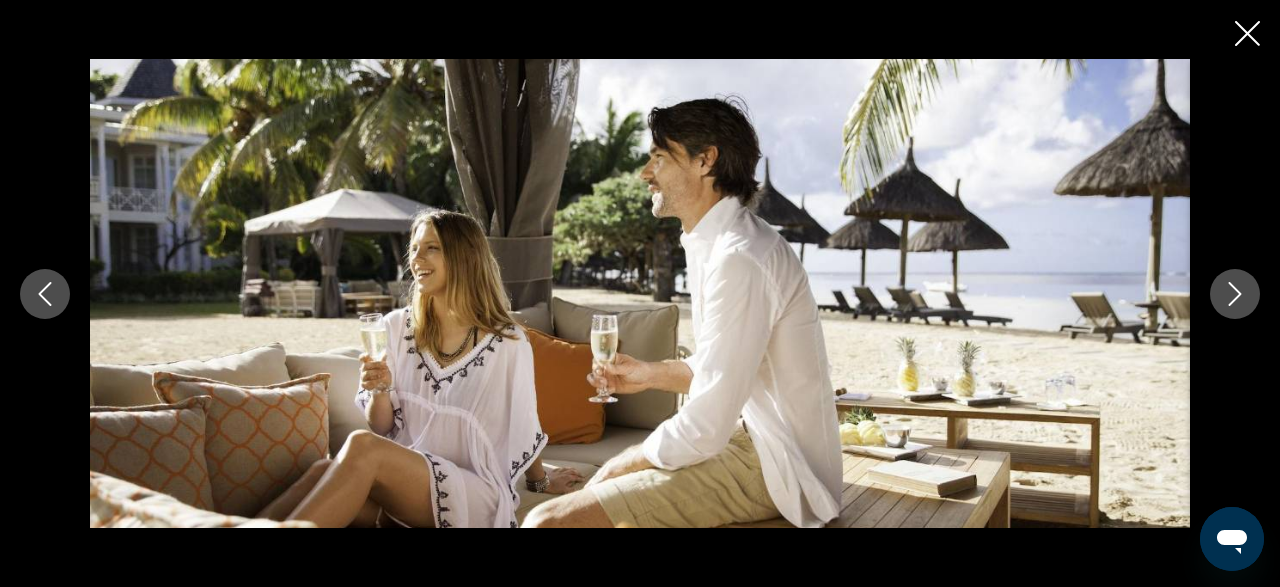 click 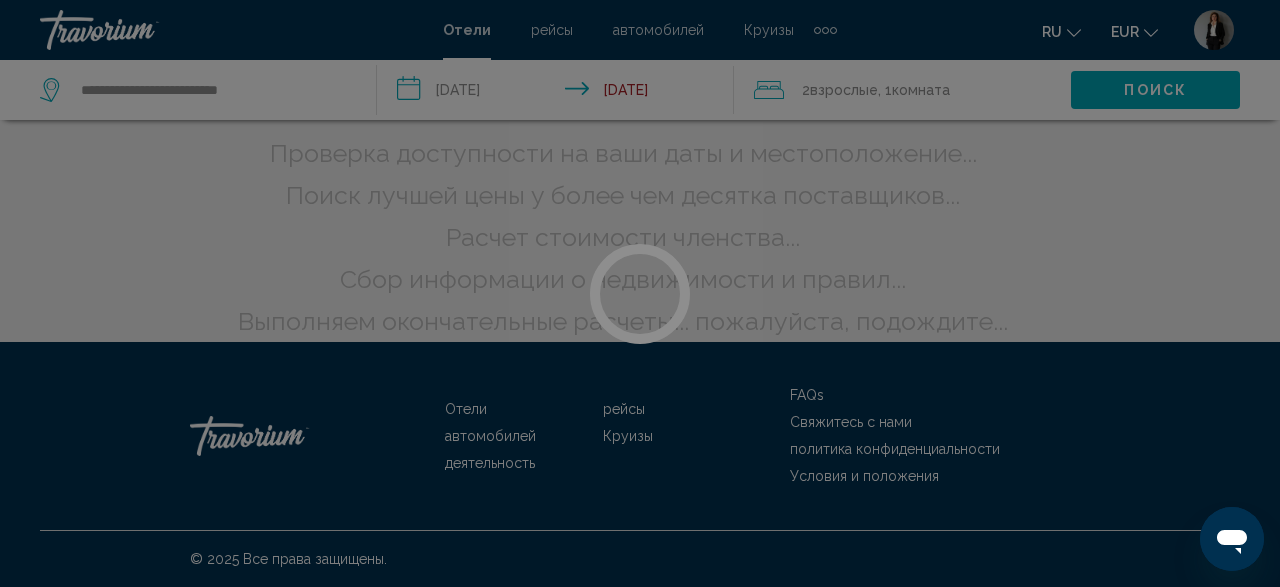 scroll, scrollTop: 0, scrollLeft: 0, axis: both 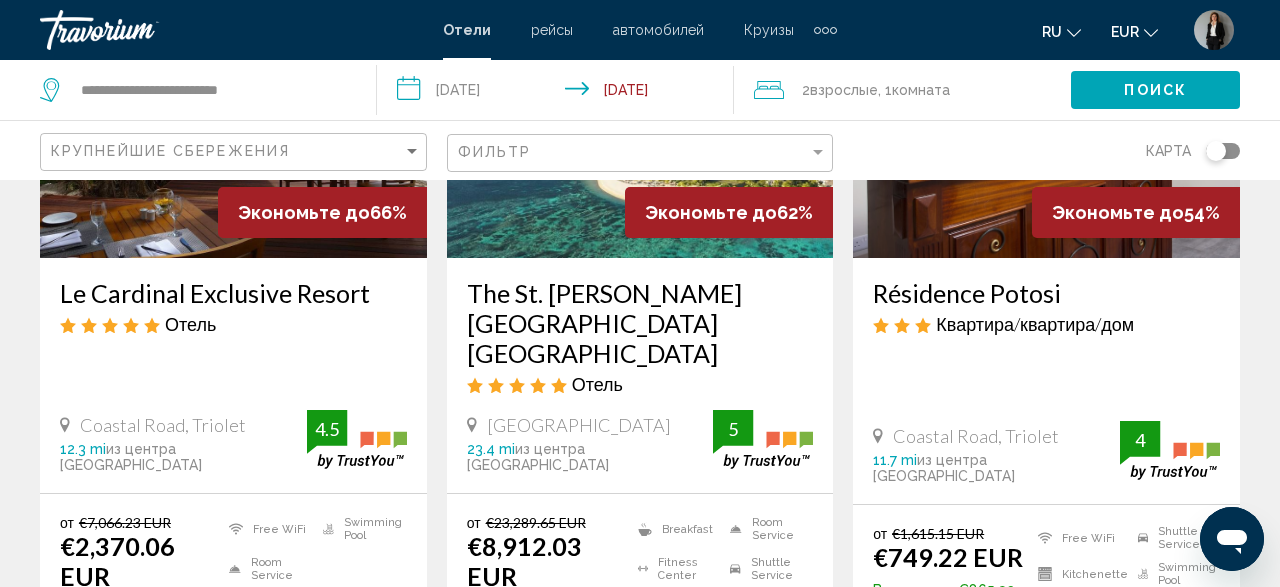 click on "The St. Regis Le Morne Resort Mauritius" at bounding box center (640, 323) 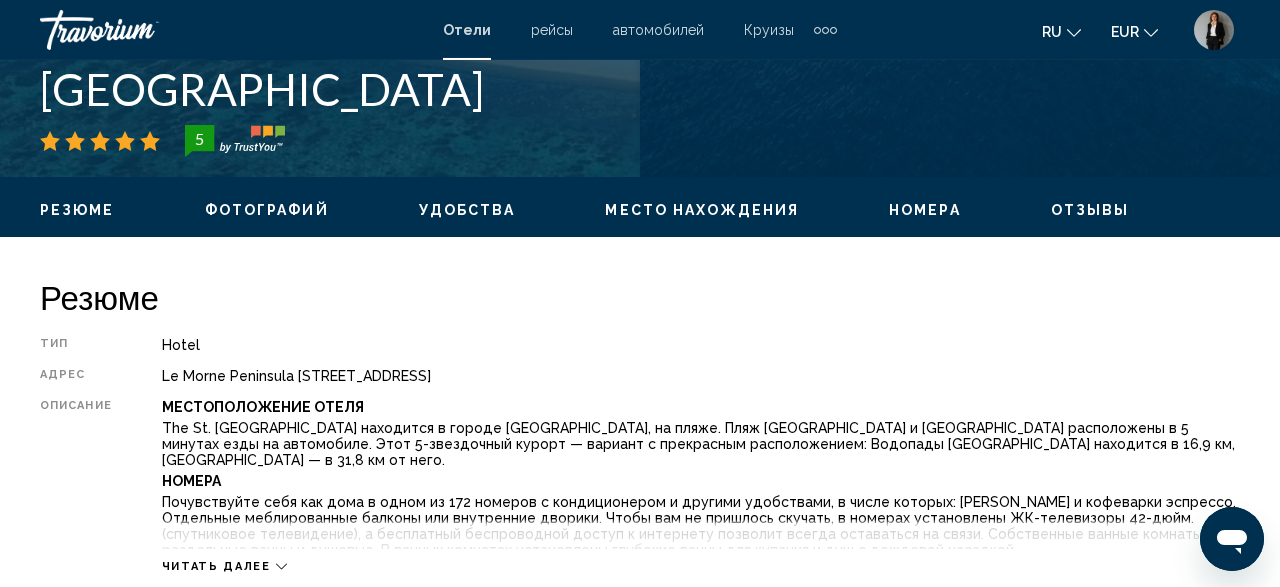 scroll, scrollTop: 631, scrollLeft: 0, axis: vertical 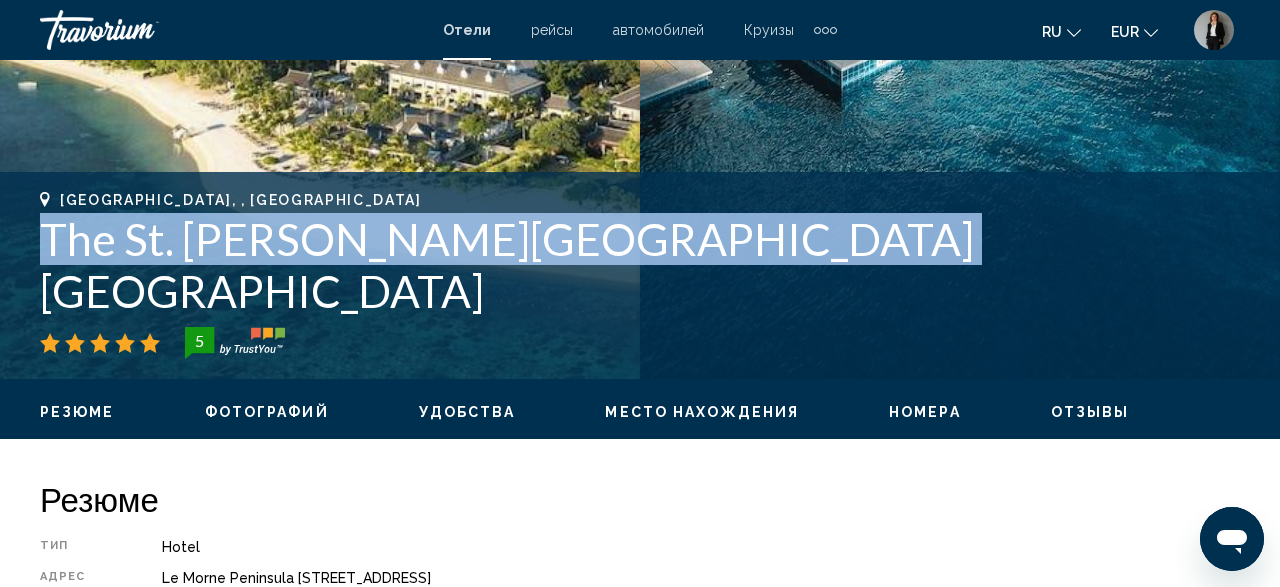 drag, startPoint x: 845, startPoint y: 288, endPoint x: 14, endPoint y: 279, distance: 831.0487 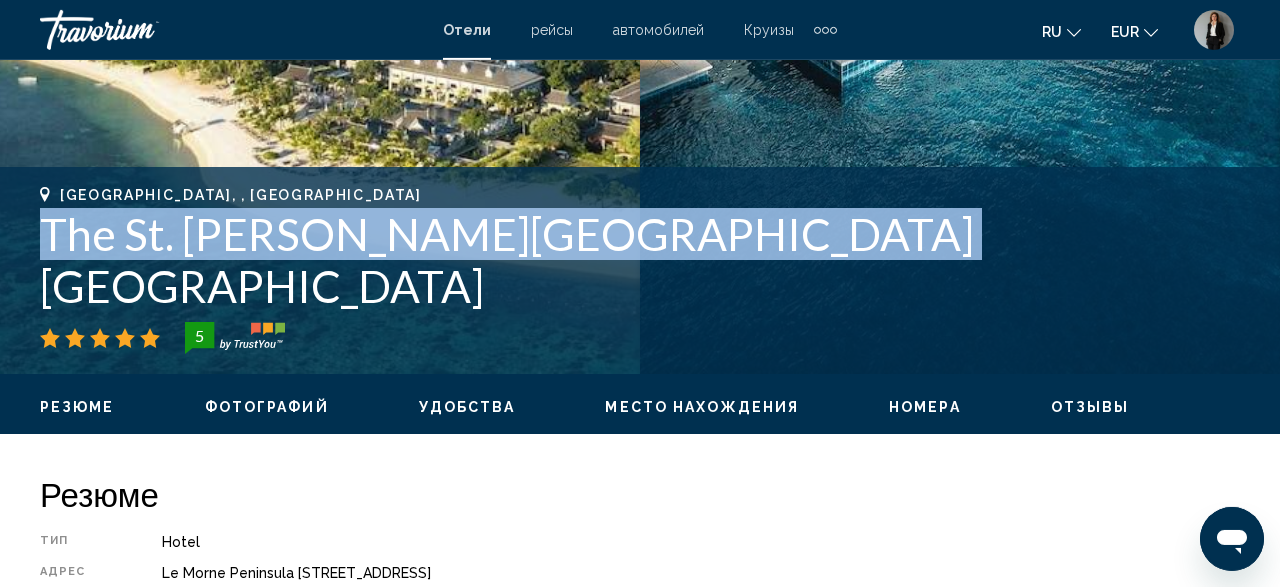 scroll, scrollTop: 632, scrollLeft: 0, axis: vertical 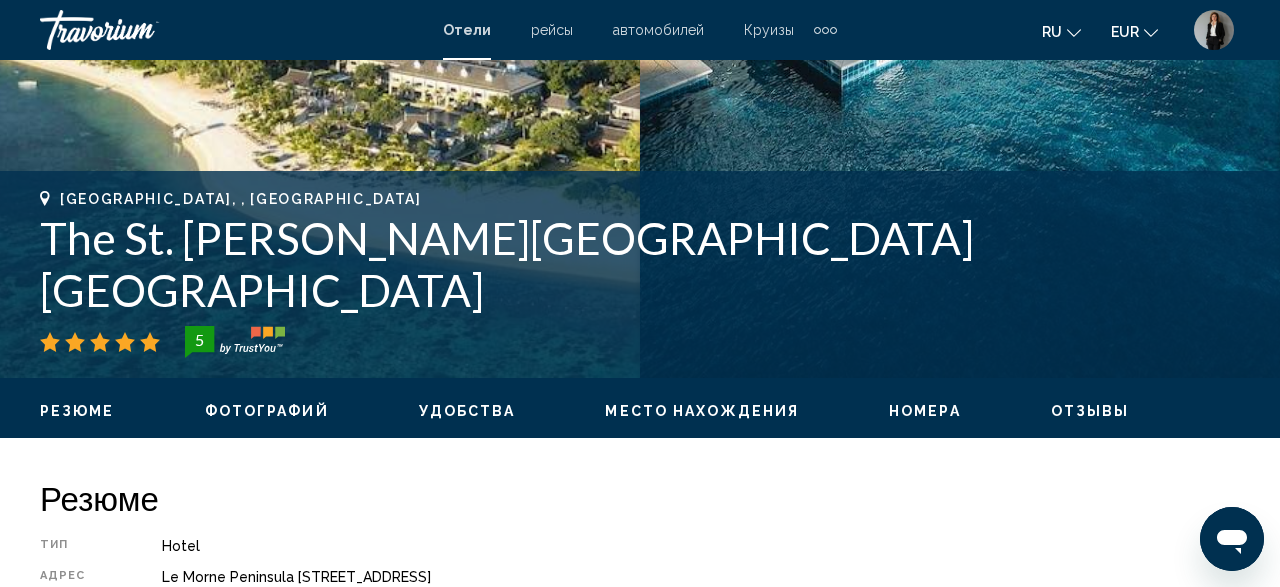 click on "Le Morne, , Mauritius" at bounding box center (640, 199) 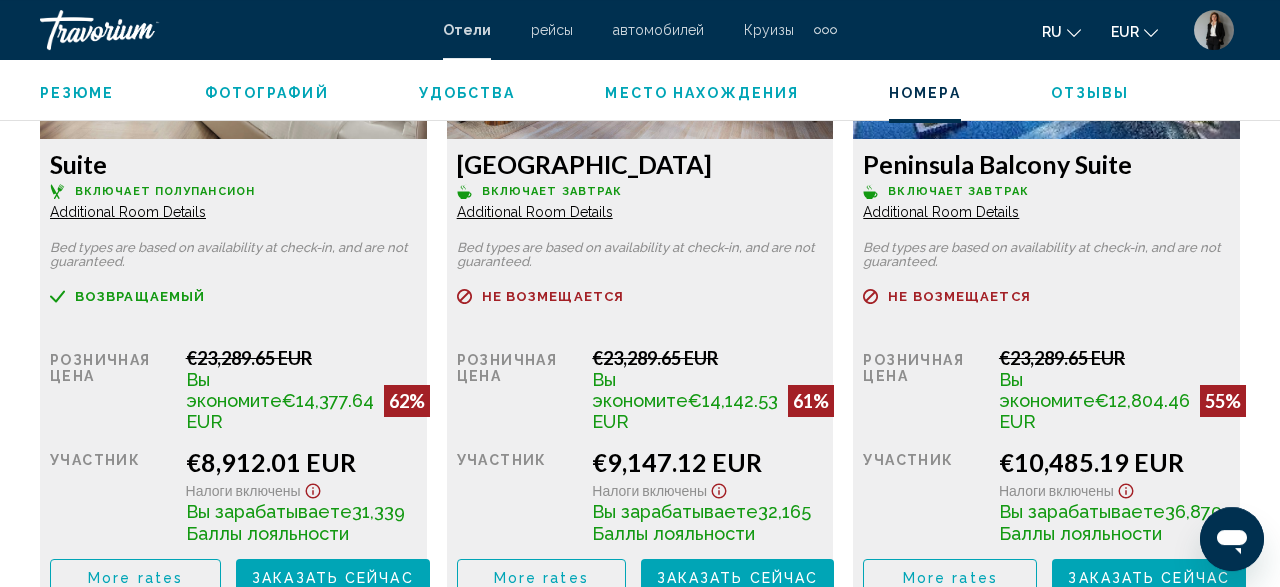 scroll, scrollTop: 3336, scrollLeft: 0, axis: vertical 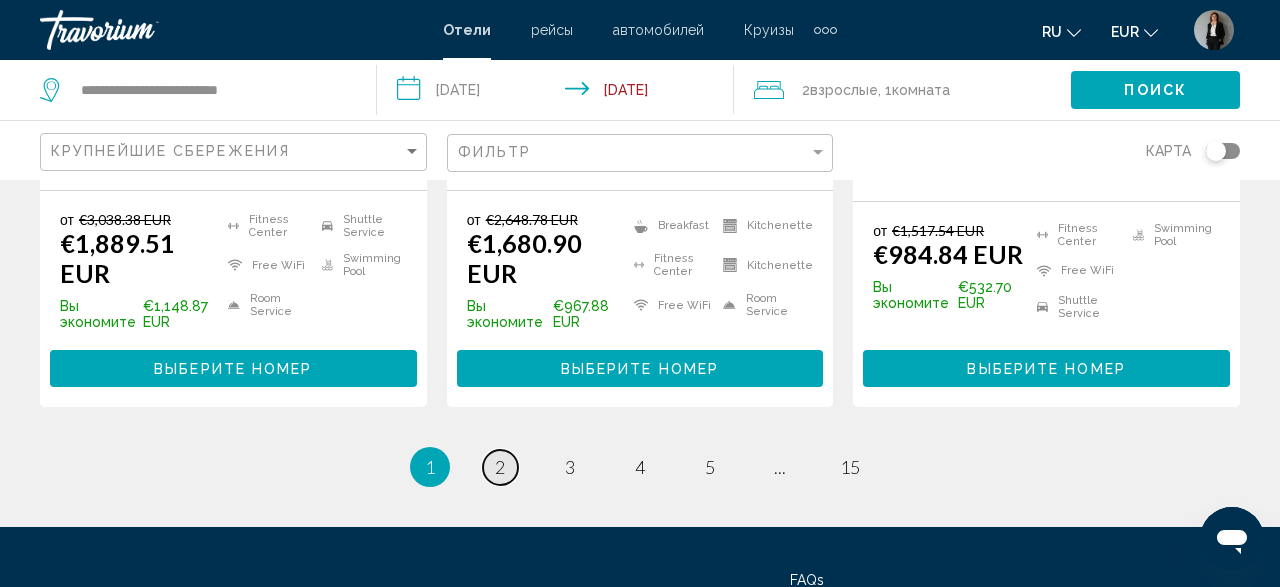 click on "page  2" at bounding box center [500, 467] 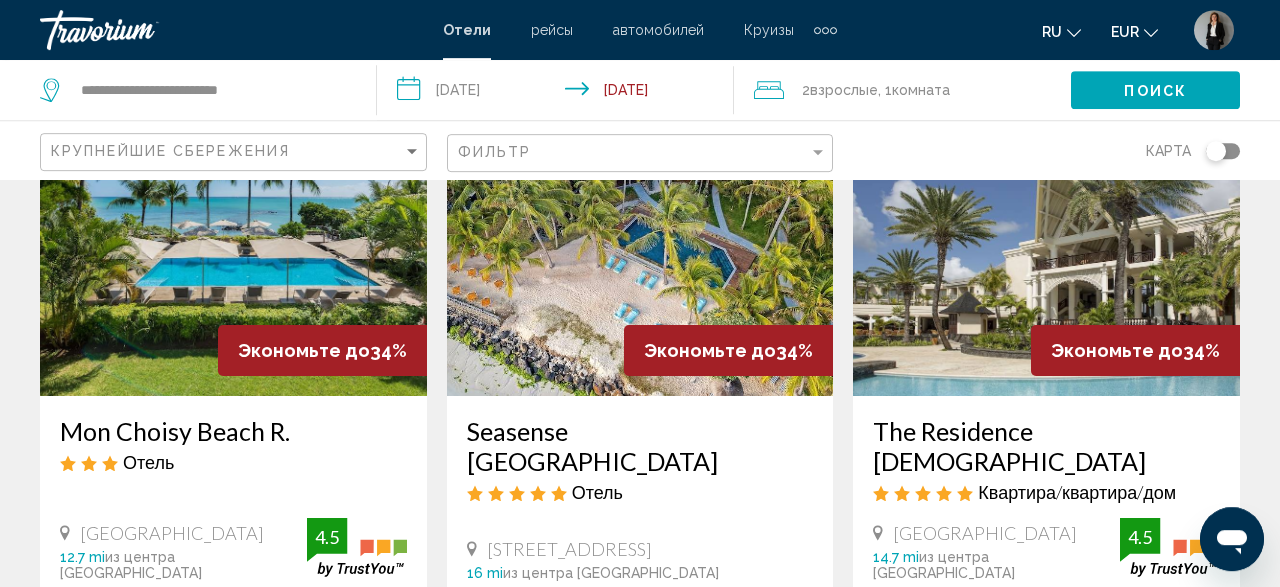 scroll, scrollTop: 208, scrollLeft: 0, axis: vertical 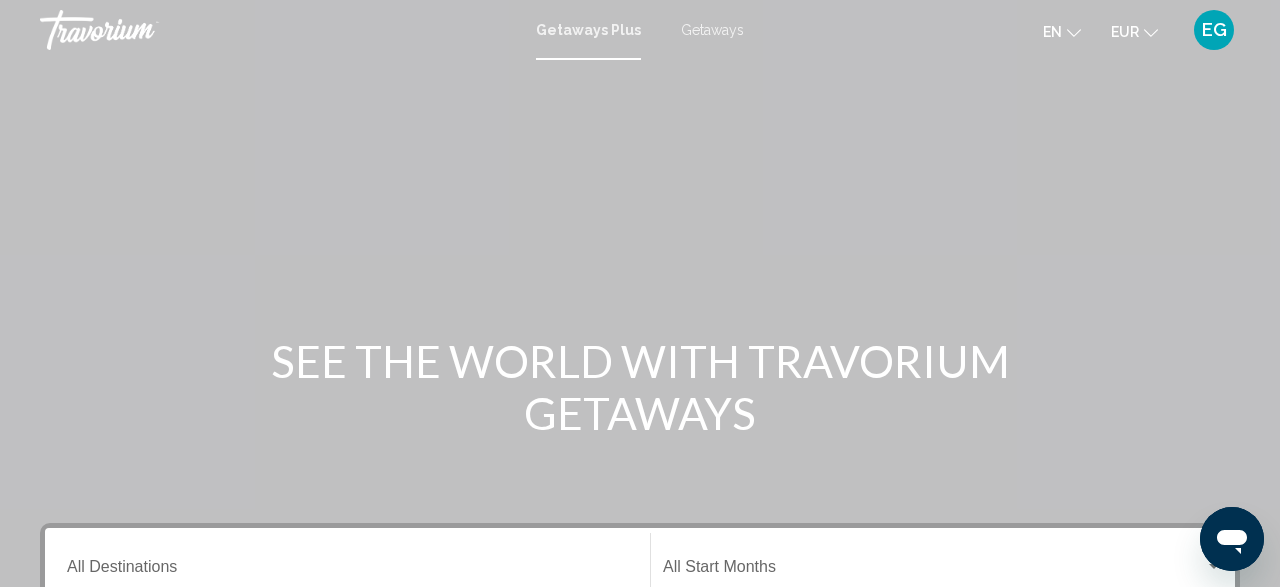 click on "Getaways" at bounding box center (712, 30) 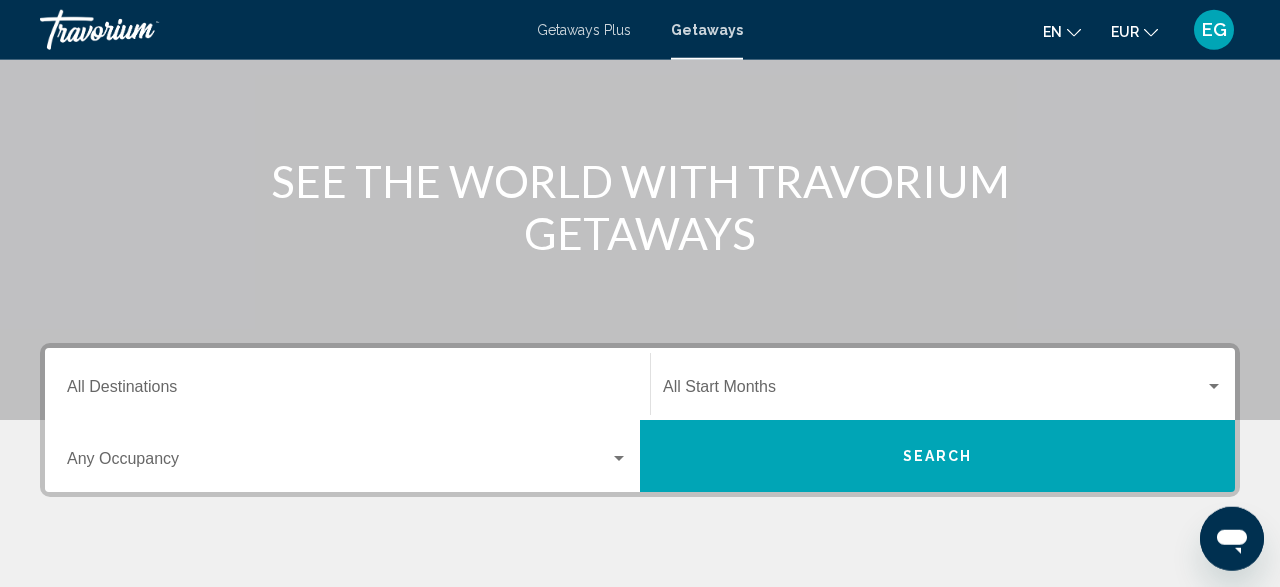 scroll, scrollTop: 312, scrollLeft: 0, axis: vertical 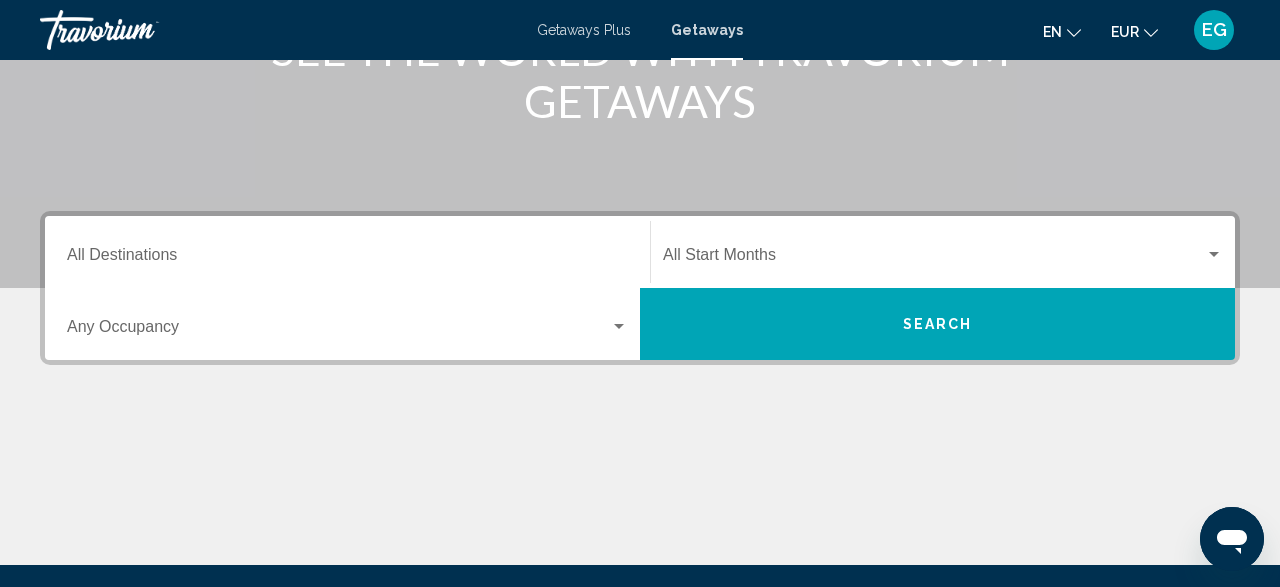 click on "Search" at bounding box center (937, 324) 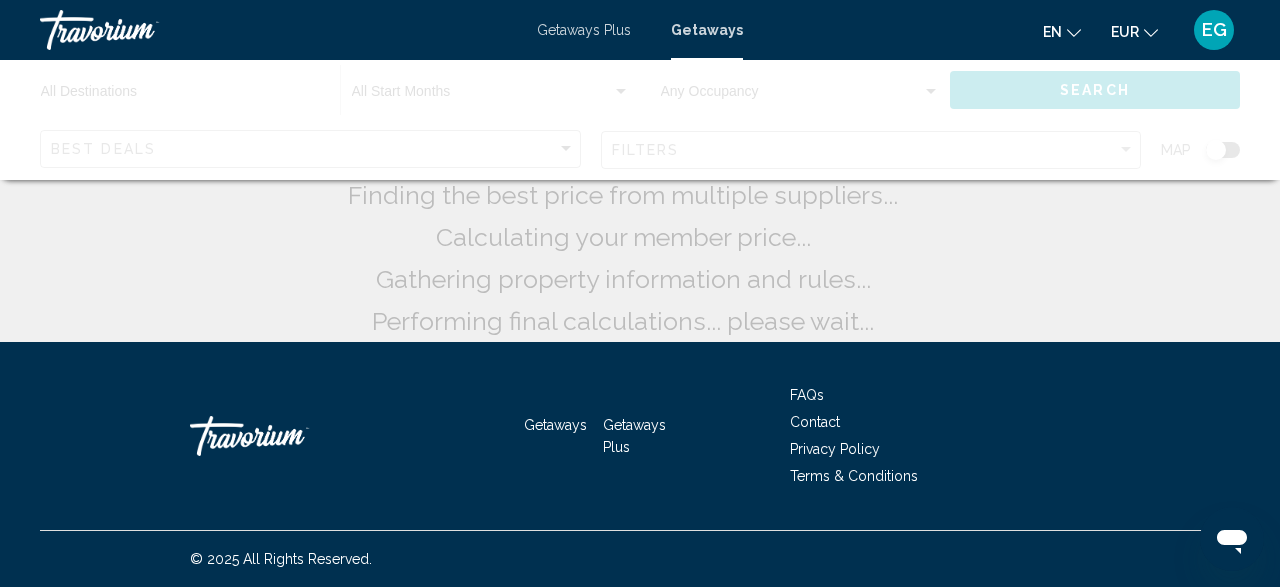 scroll, scrollTop: 0, scrollLeft: 0, axis: both 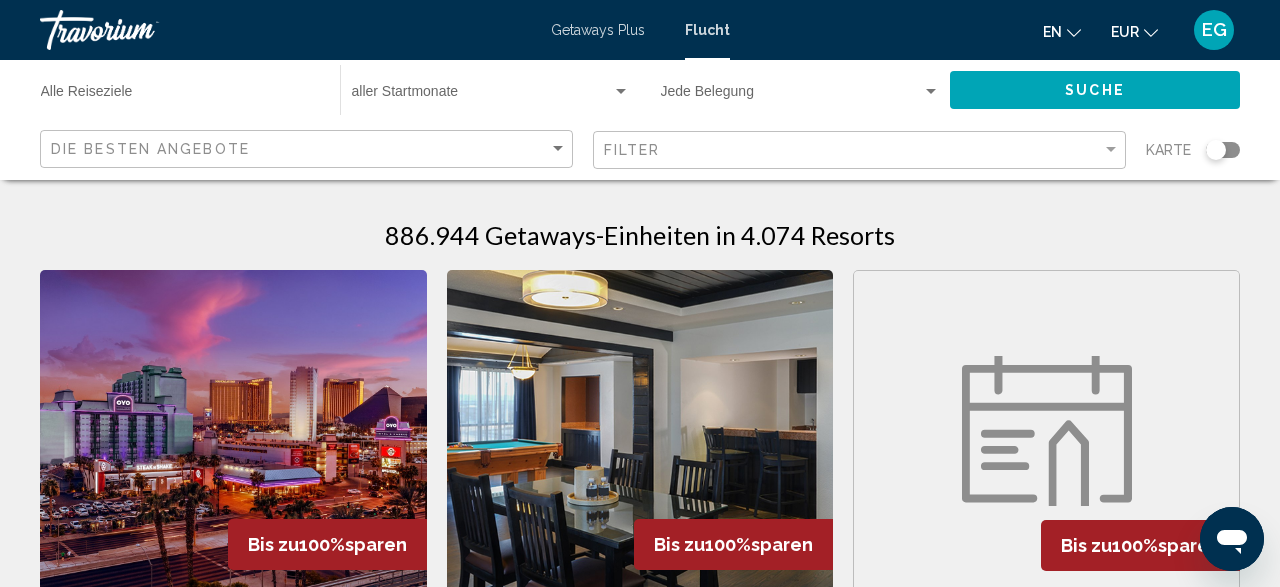 click 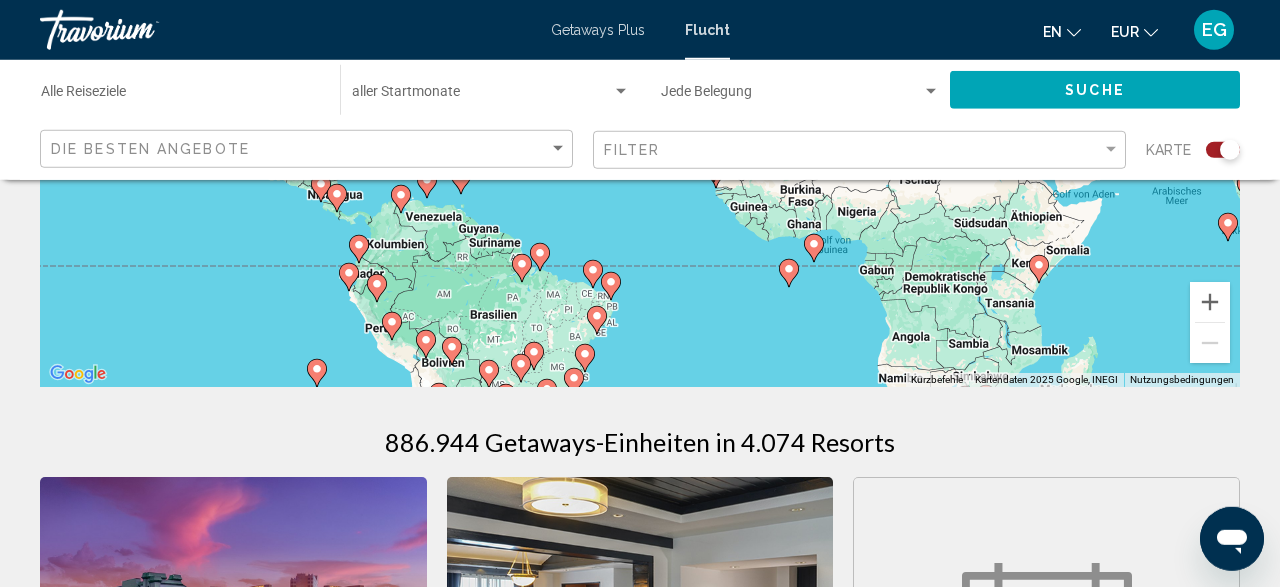 scroll, scrollTop: 416, scrollLeft: 0, axis: vertical 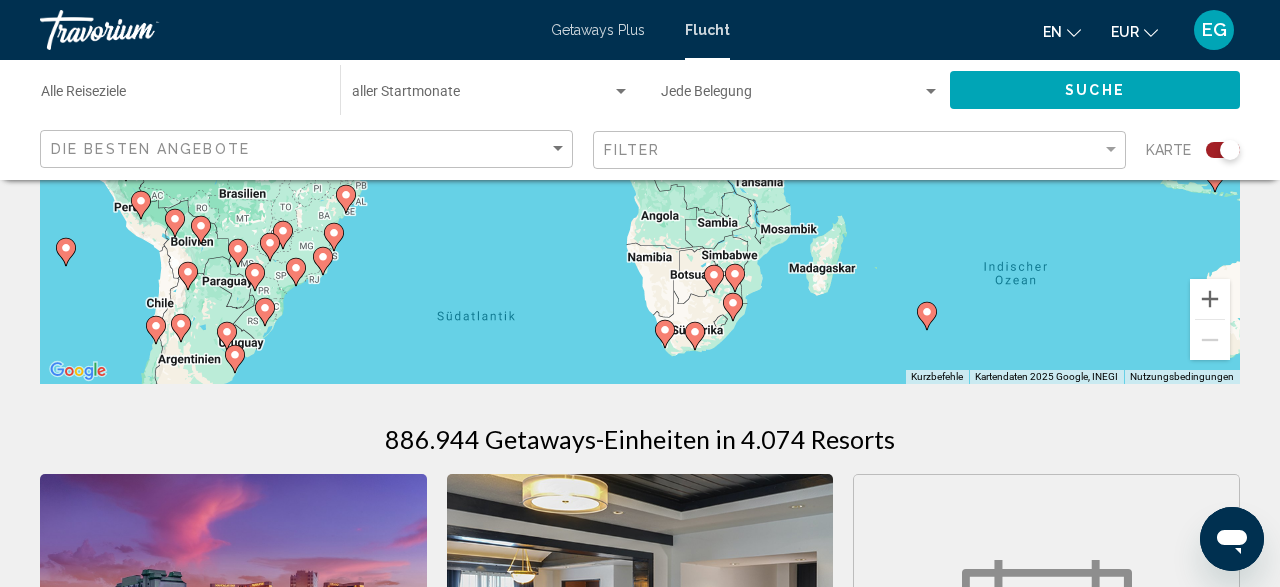 drag, startPoint x: 947, startPoint y: 286, endPoint x: 812, endPoint y: 199, distance: 160.6051 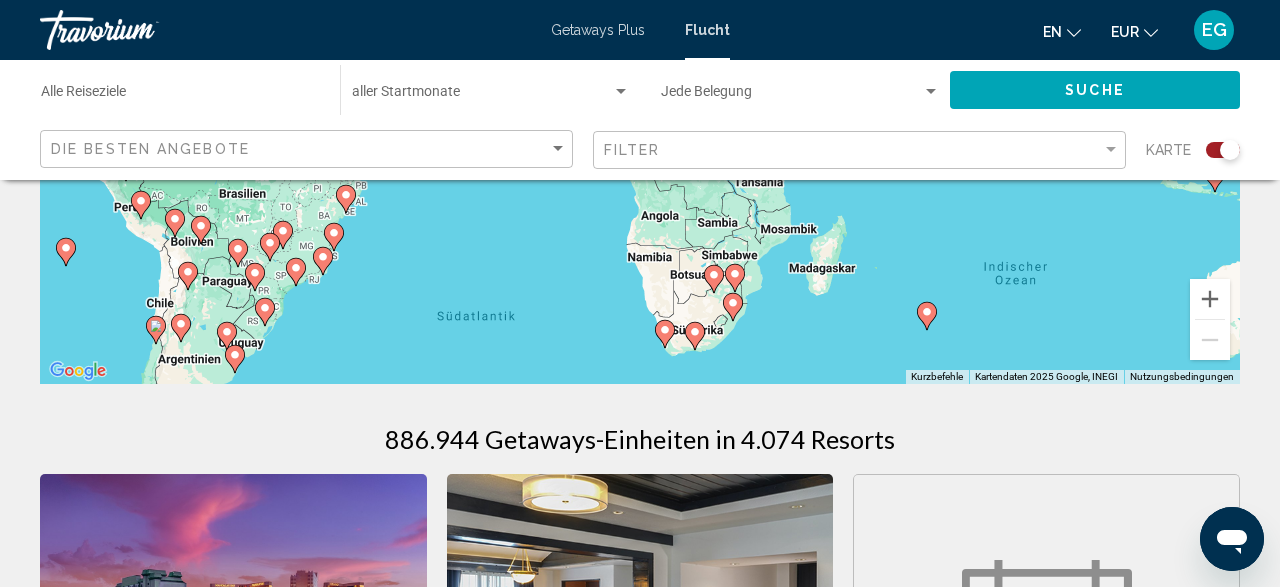 click on "Um von einem Element zum anderen zu gelangen, drückst du die Pfeiltasten entsprechend. Um den Modus zum Ziehen mit der Tastatur zu aktivieren, drückst du Alt + Eingabetaste. Wenn du den Modus aktiviert hast, kannst du die Markierung mit den Pfeiltasten verschieben. Nachdem du sie an die gewünschte Stelle gezogen bzw. verschoben hast, drückst du einfach die Eingabetaste. Durch Drücken der Esc-Taste kannst du den Vorgang abbrechen." at bounding box center (640, 84) 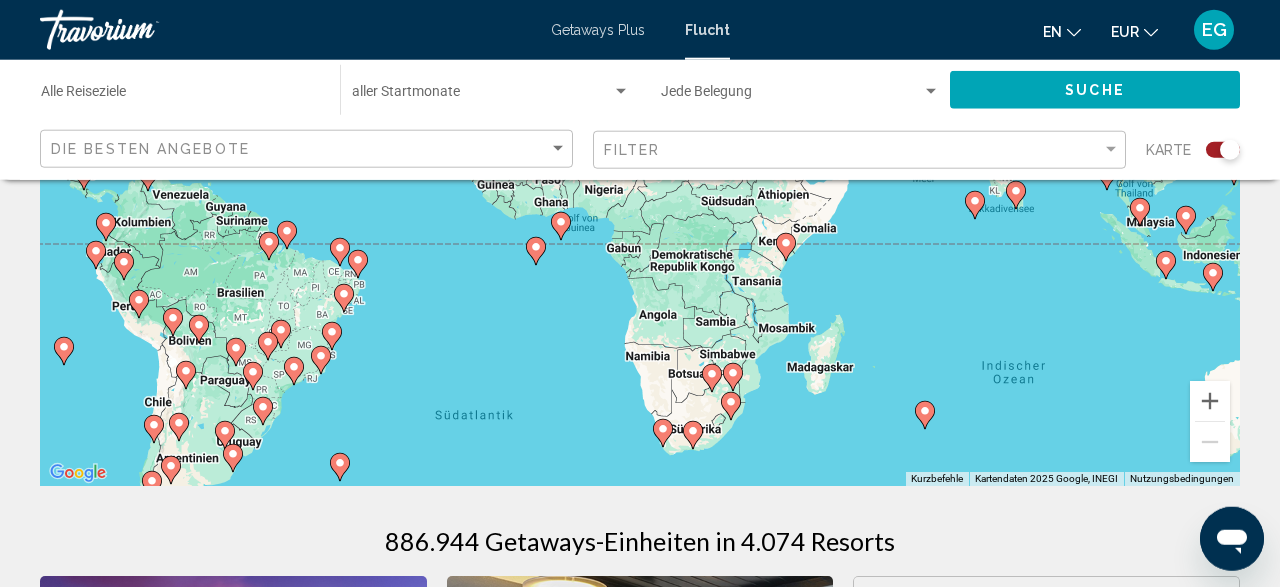 scroll, scrollTop: 312, scrollLeft: 0, axis: vertical 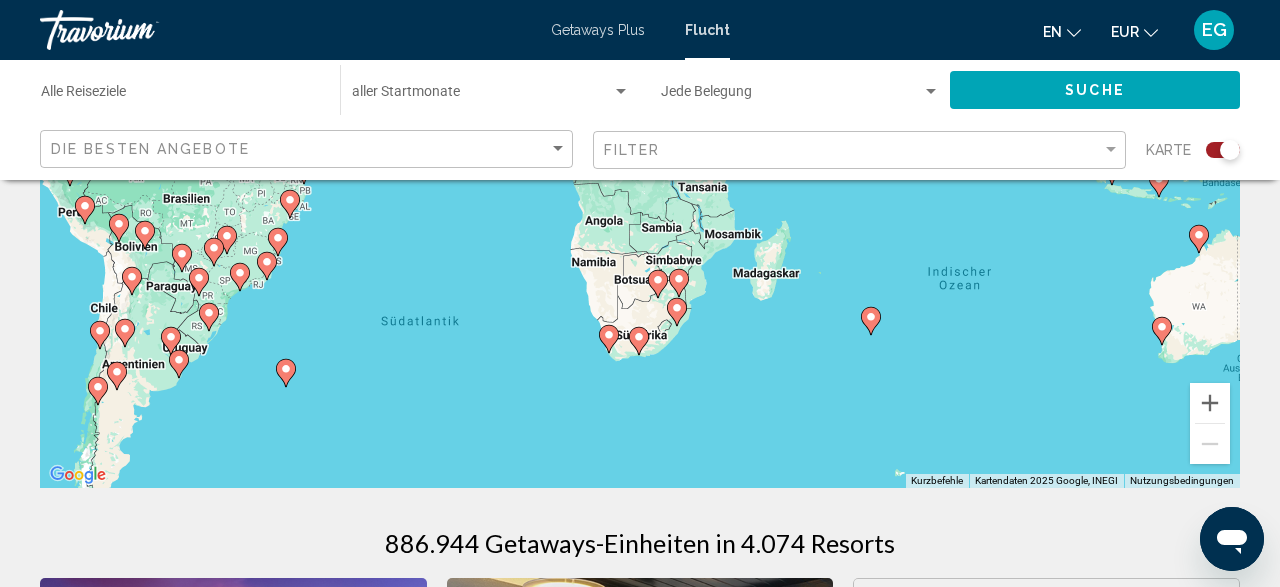 drag, startPoint x: 950, startPoint y: 369, endPoint x: 887, endPoint y: 257, distance: 128.50291 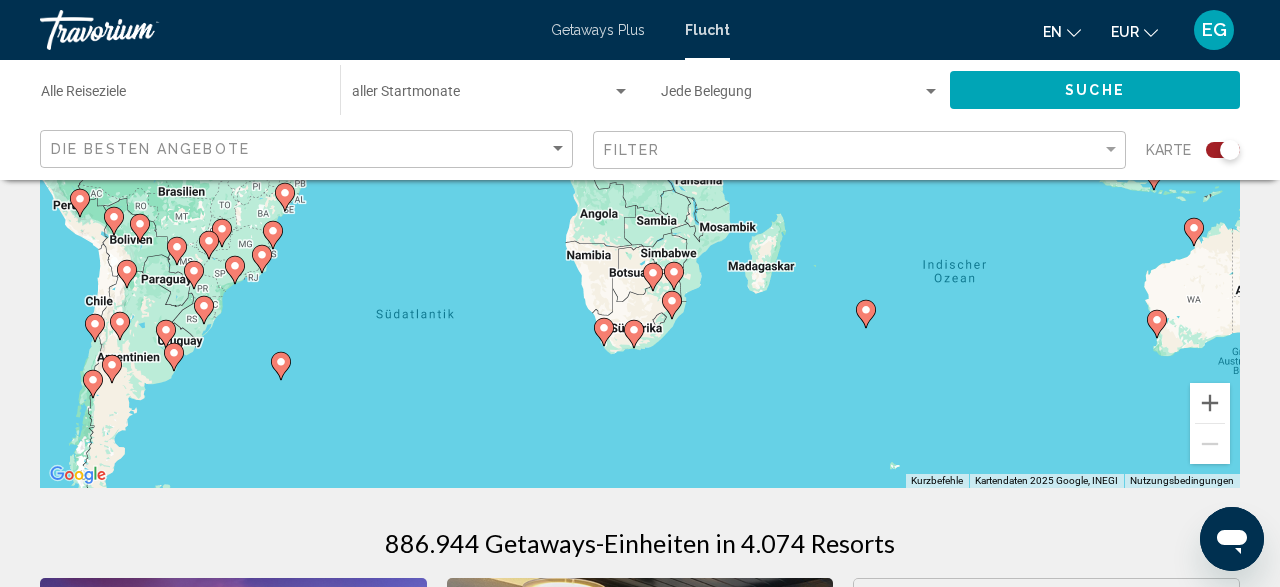 click 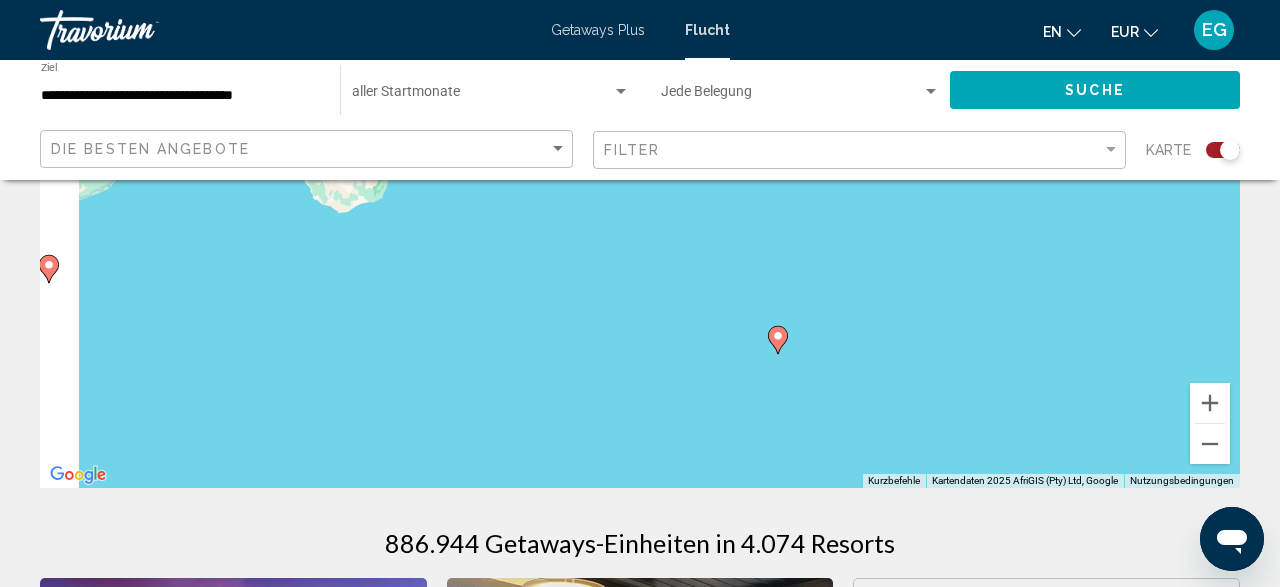 drag, startPoint x: 845, startPoint y: 298, endPoint x: 986, endPoint y: 471, distance: 223.18153 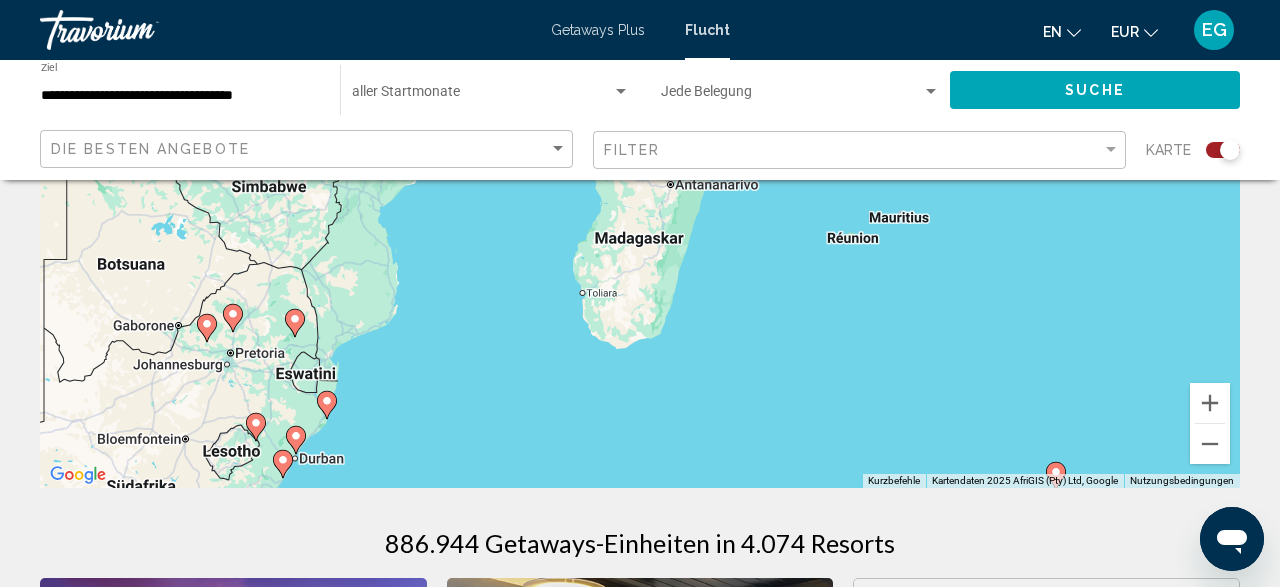 drag, startPoint x: 569, startPoint y: 304, endPoint x: 850, endPoint y: 443, distance: 313.4996 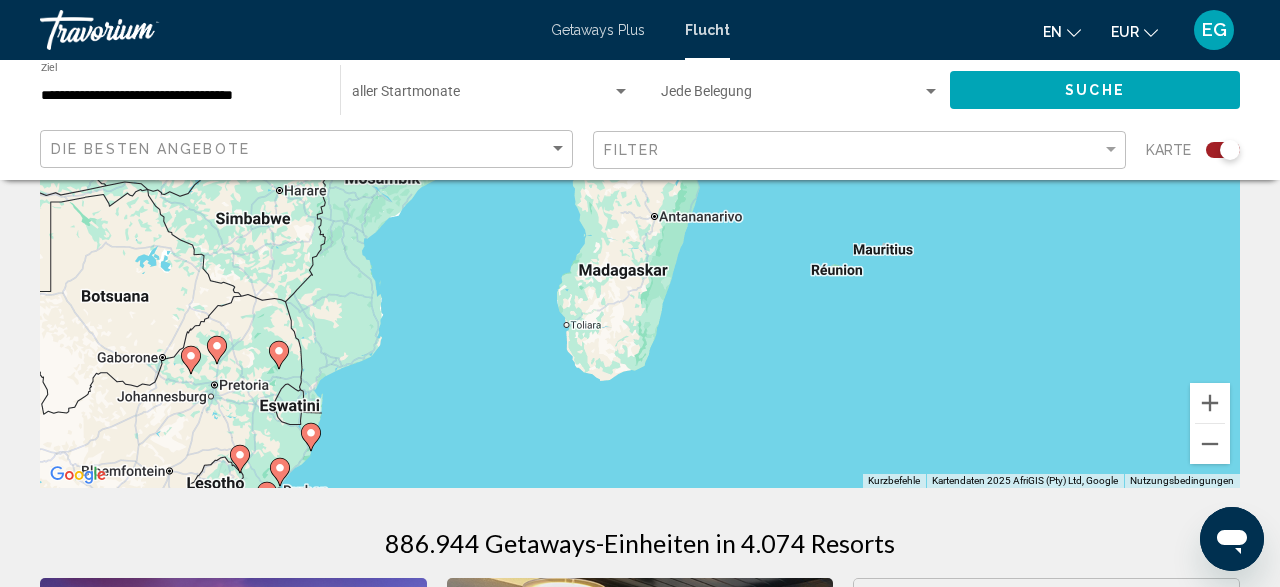 click on "Um von einem Element zum anderen zu gelangen, drückst du die Pfeiltasten entsprechend. Um den Modus zum Ziehen mit der Tastatur zu aktivieren, drückst du Alt + Eingabetaste. Wenn du den Modus aktiviert hast, kannst du die Markierung mit den Pfeiltasten verschieben. Nachdem du sie an die gewünschte Stelle gezogen bzw. verschoben hast, drückst du einfach die Eingabetaste. Durch Drücken der Esc-Taste kannst du den Vorgang abbrechen." at bounding box center [640, 188] 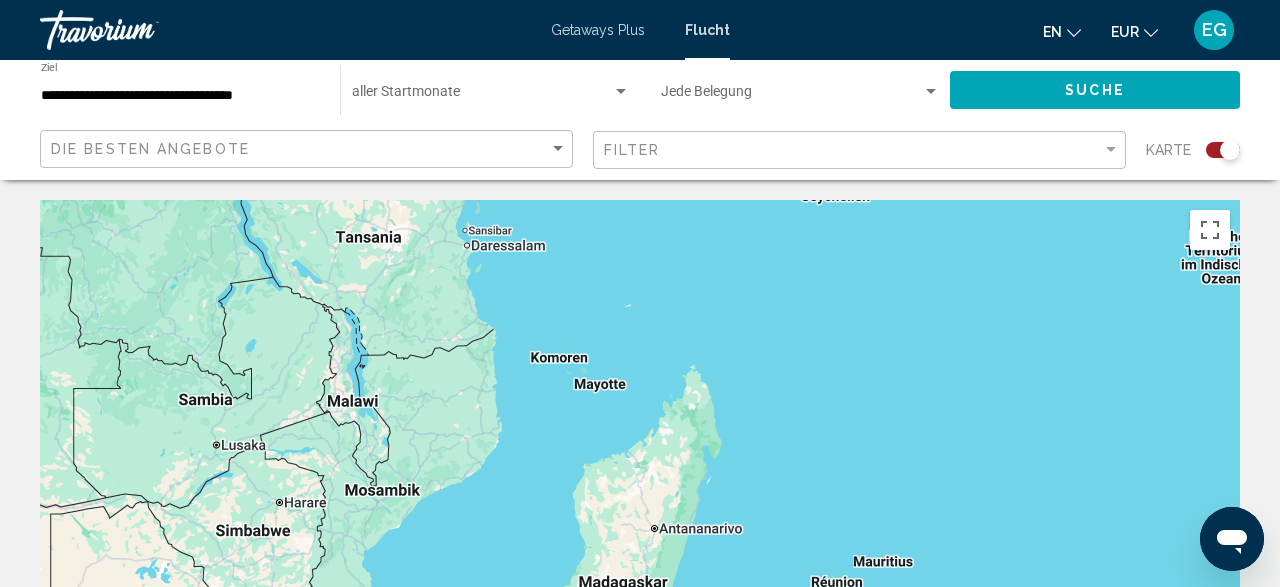 scroll, scrollTop: 208, scrollLeft: 0, axis: vertical 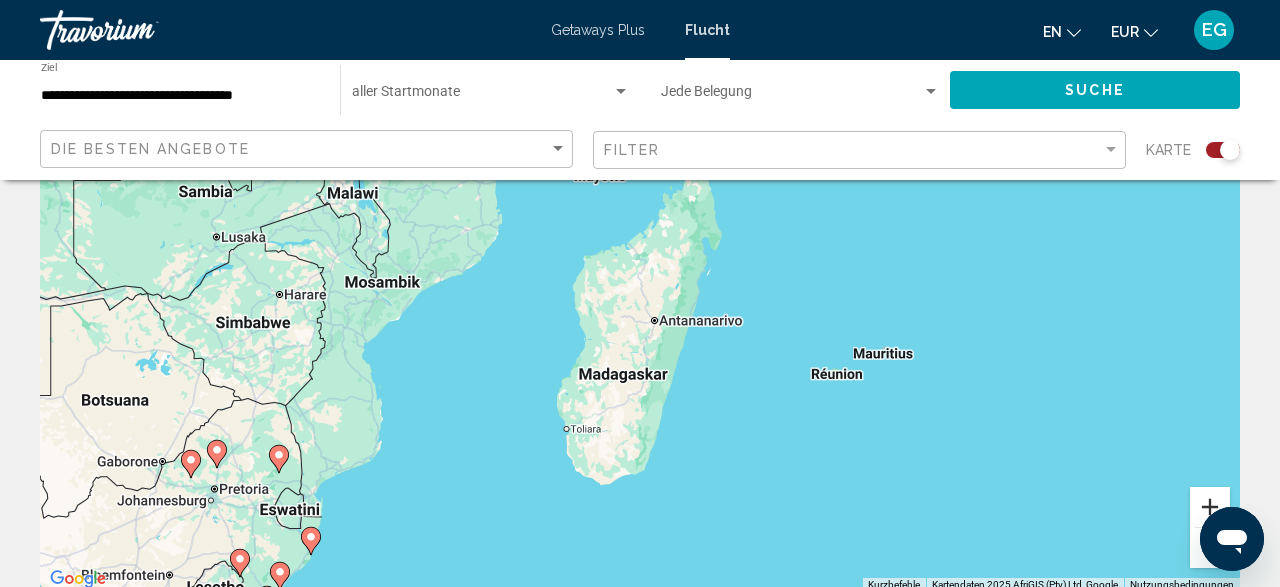 click at bounding box center [1210, 507] 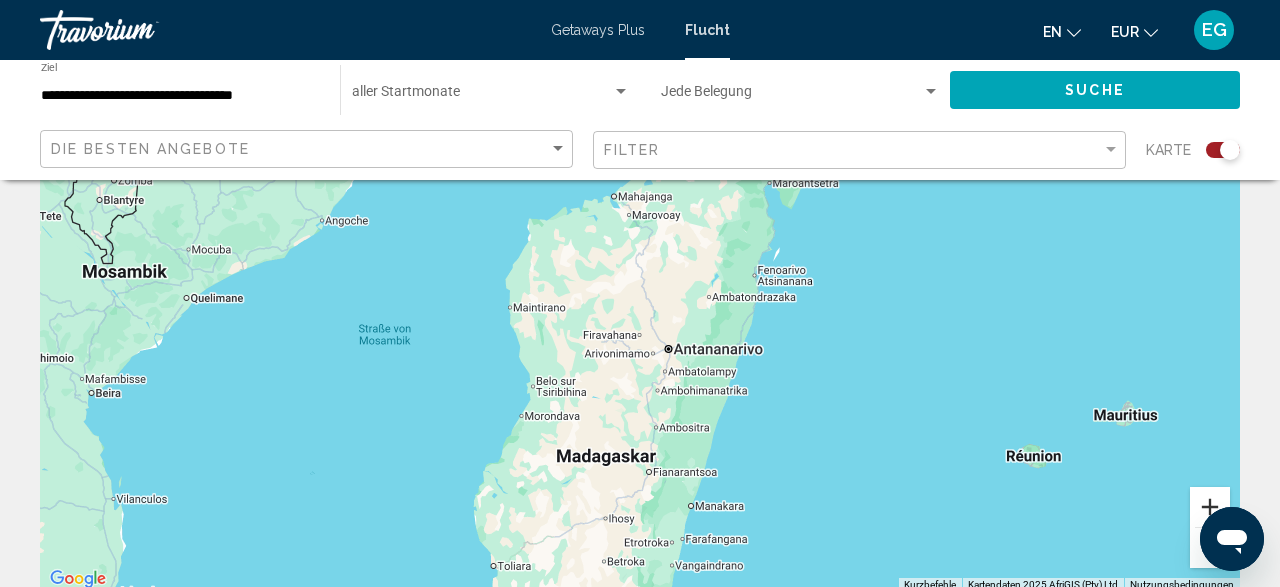 click at bounding box center (1210, 507) 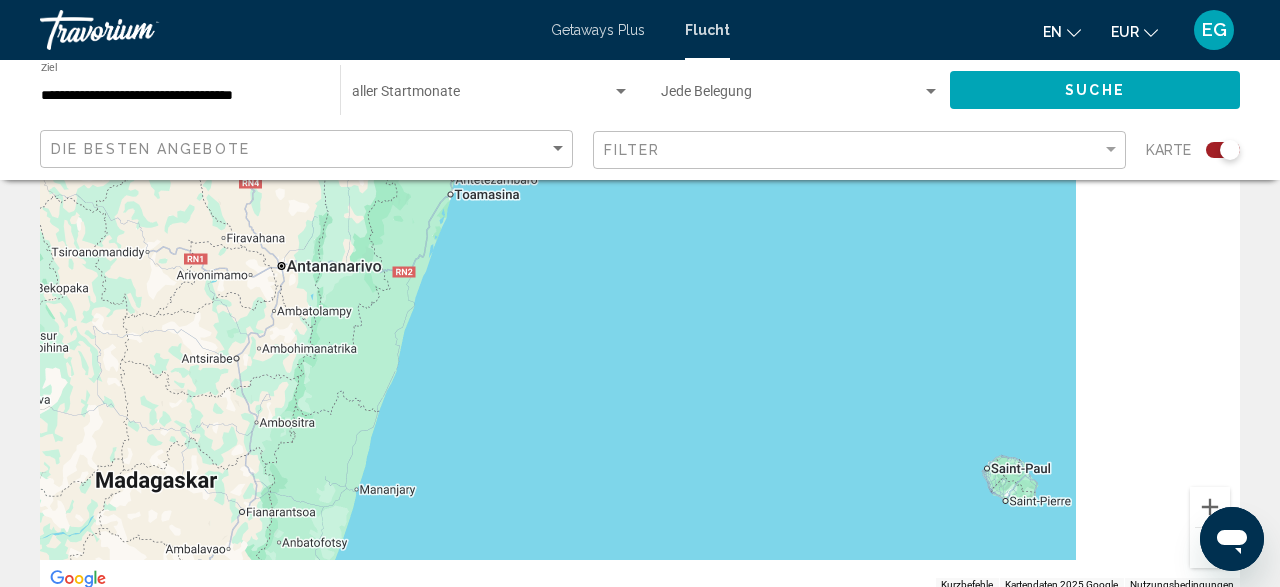drag, startPoint x: 1117, startPoint y: 457, endPoint x: 578, endPoint y: 300, distance: 561.4 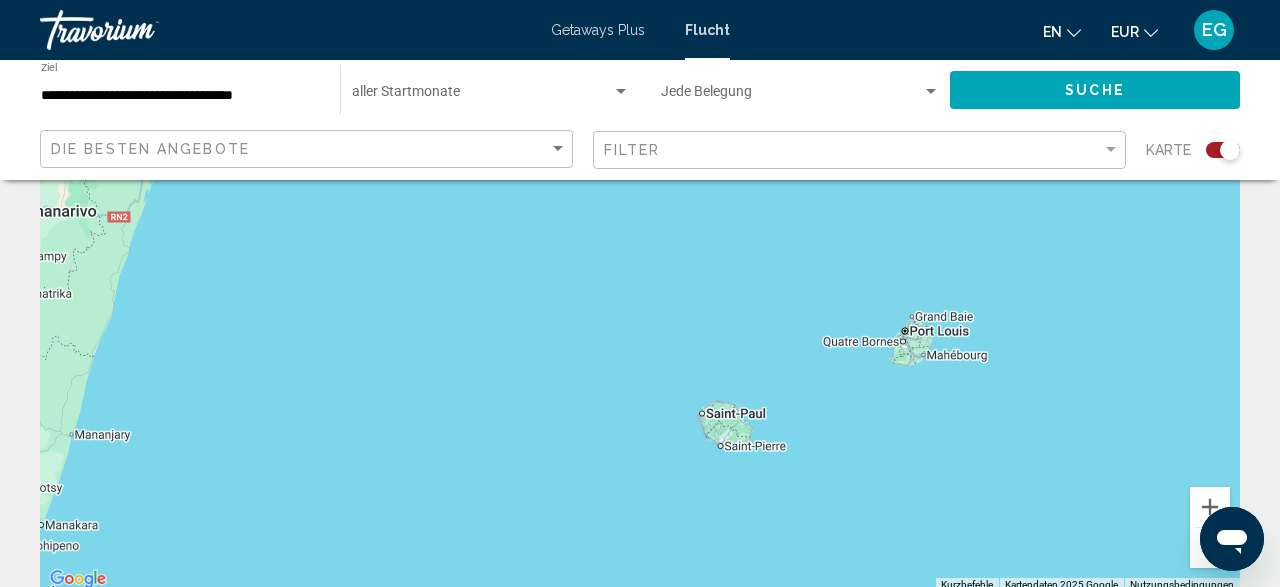 drag, startPoint x: 741, startPoint y: 350, endPoint x: 640, endPoint y: 322, distance: 104.80935 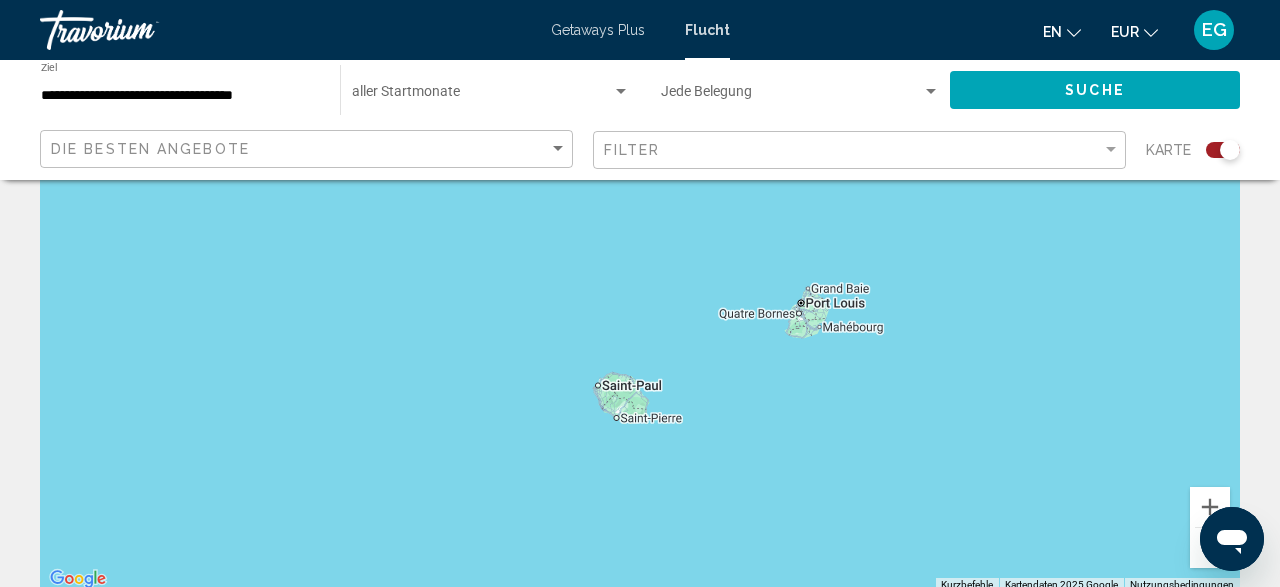 drag, startPoint x: 415, startPoint y: 324, endPoint x: 996, endPoint y: 252, distance: 585.4443 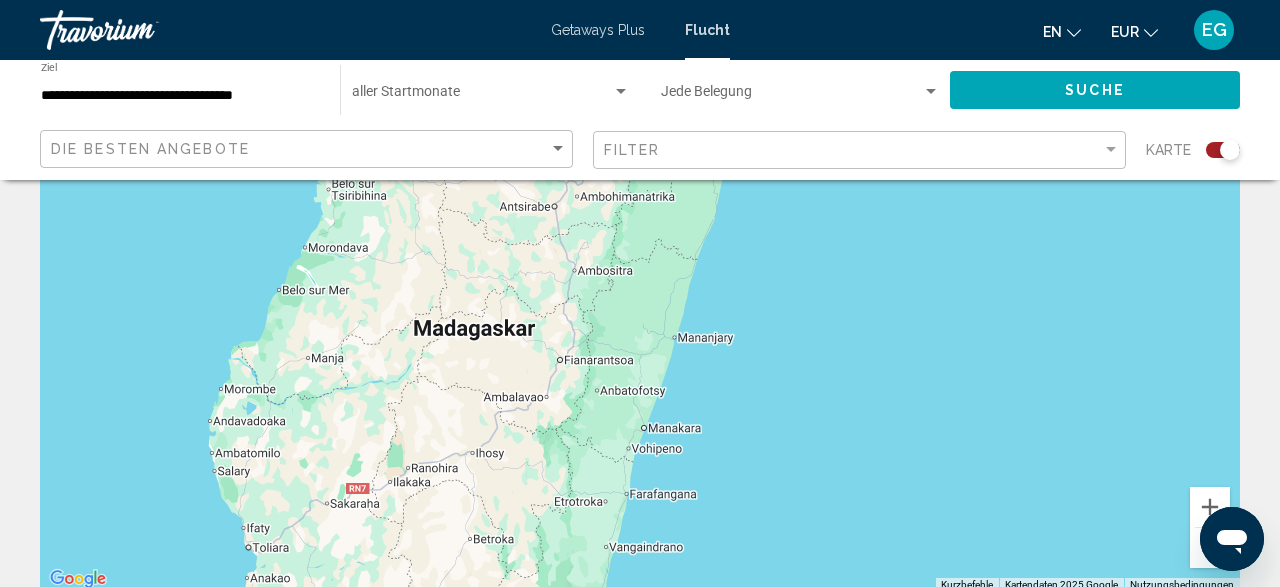 drag, startPoint x: 651, startPoint y: 286, endPoint x: 737, endPoint y: 309, distance: 89.02247 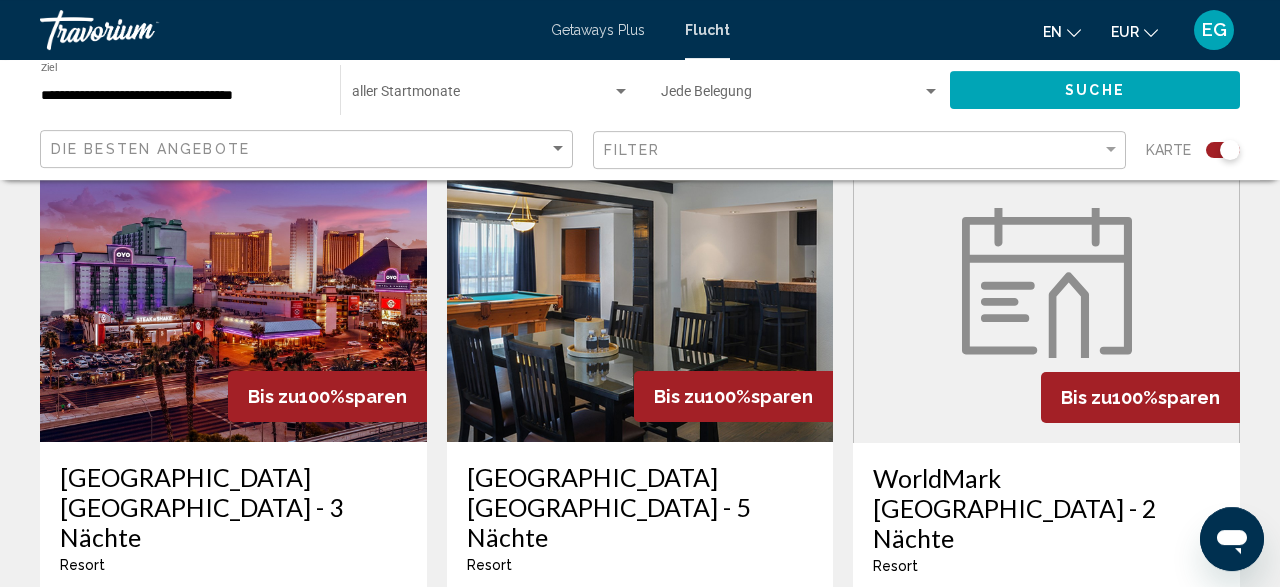 scroll, scrollTop: 728, scrollLeft: 0, axis: vertical 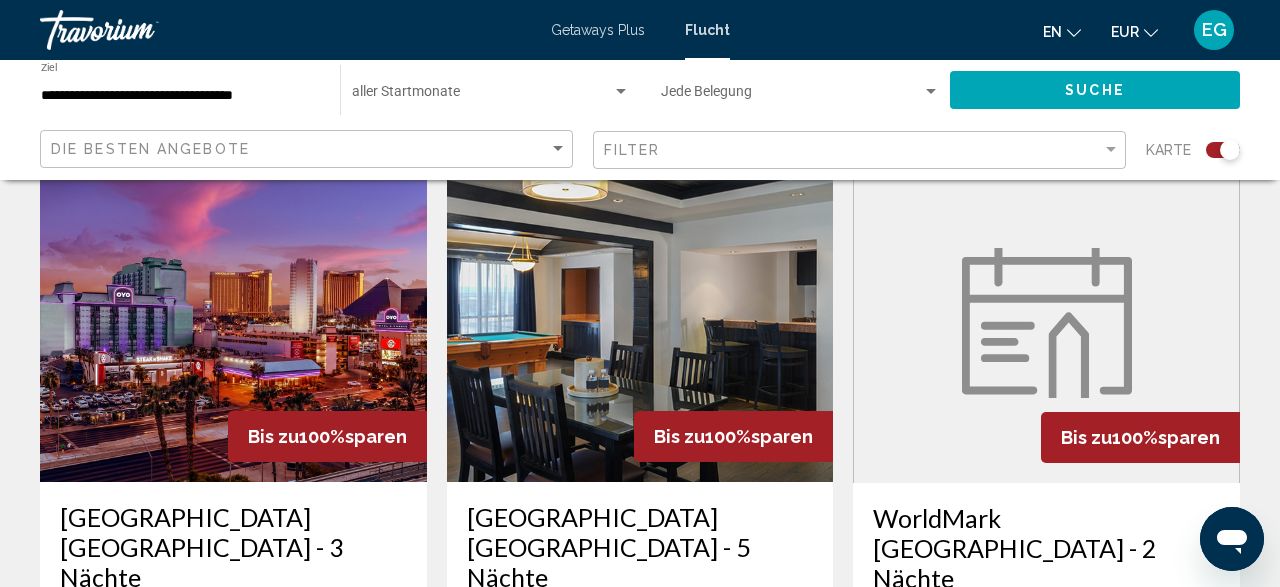click on "Getaways Plus" at bounding box center [598, 30] 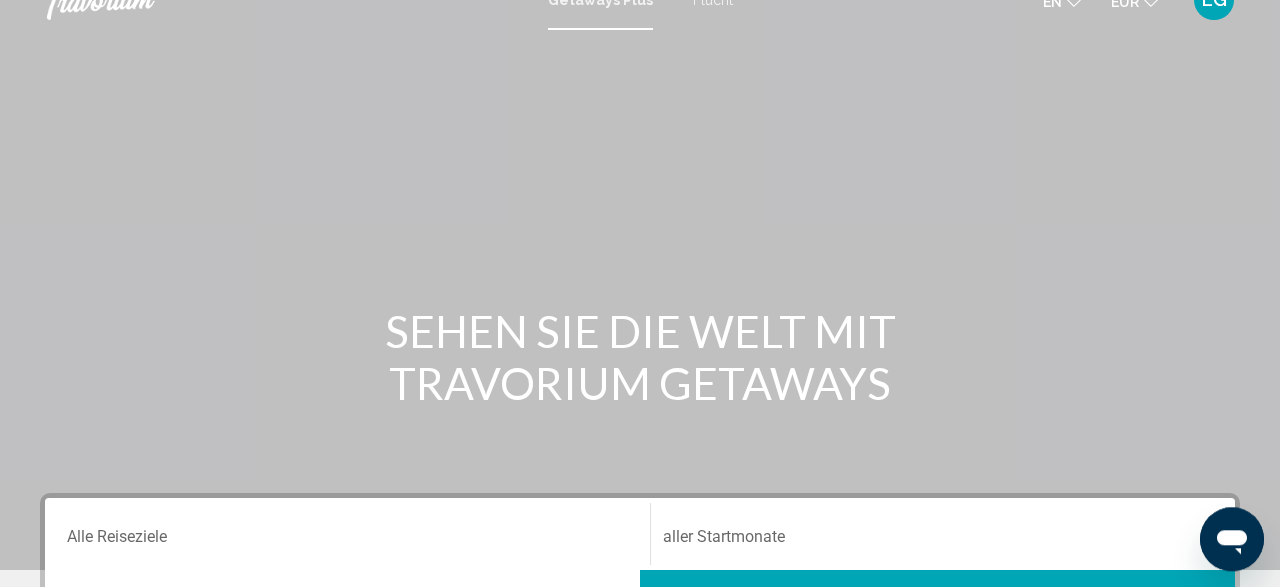 scroll, scrollTop: 416, scrollLeft: 0, axis: vertical 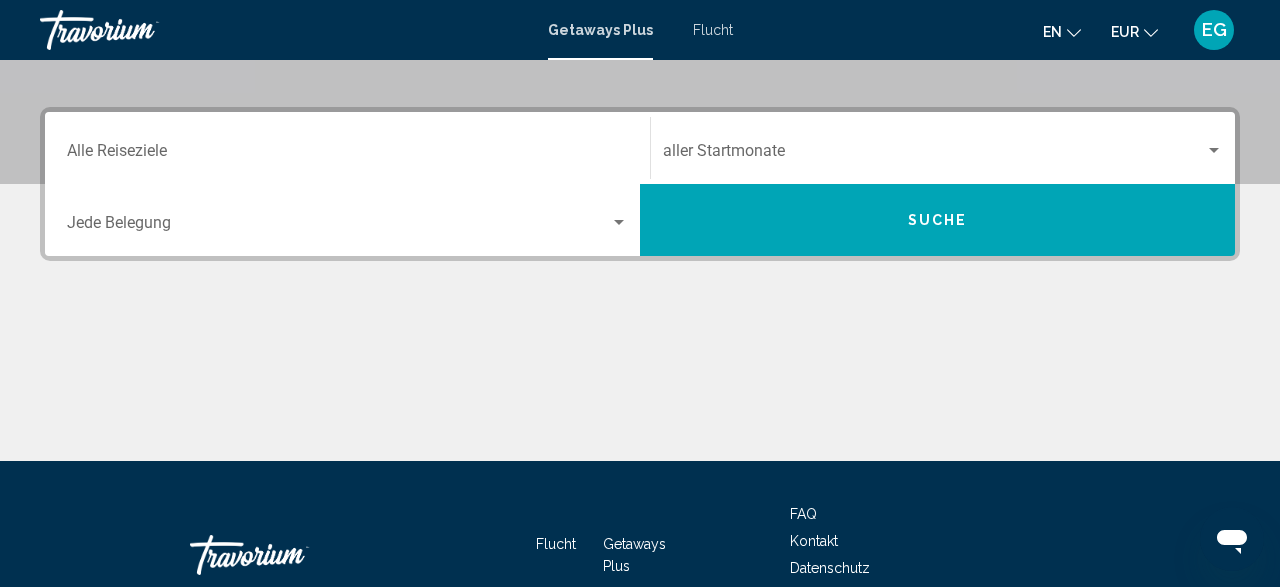 click on "Belegung   Jede Belegung" at bounding box center [347, 220] 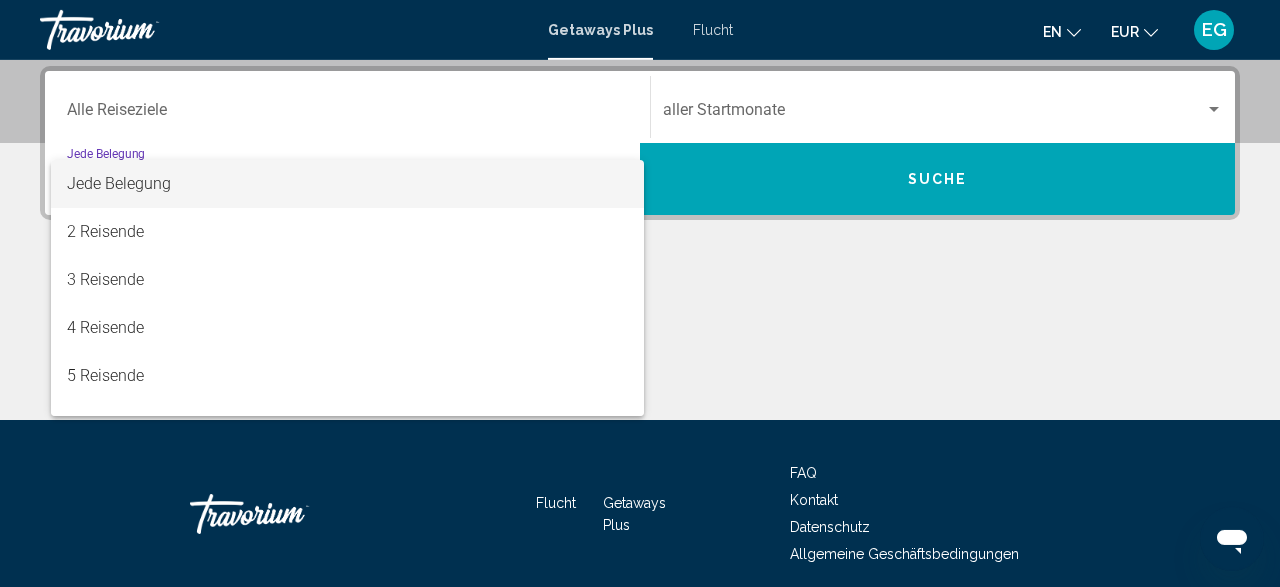 scroll, scrollTop: 458, scrollLeft: 0, axis: vertical 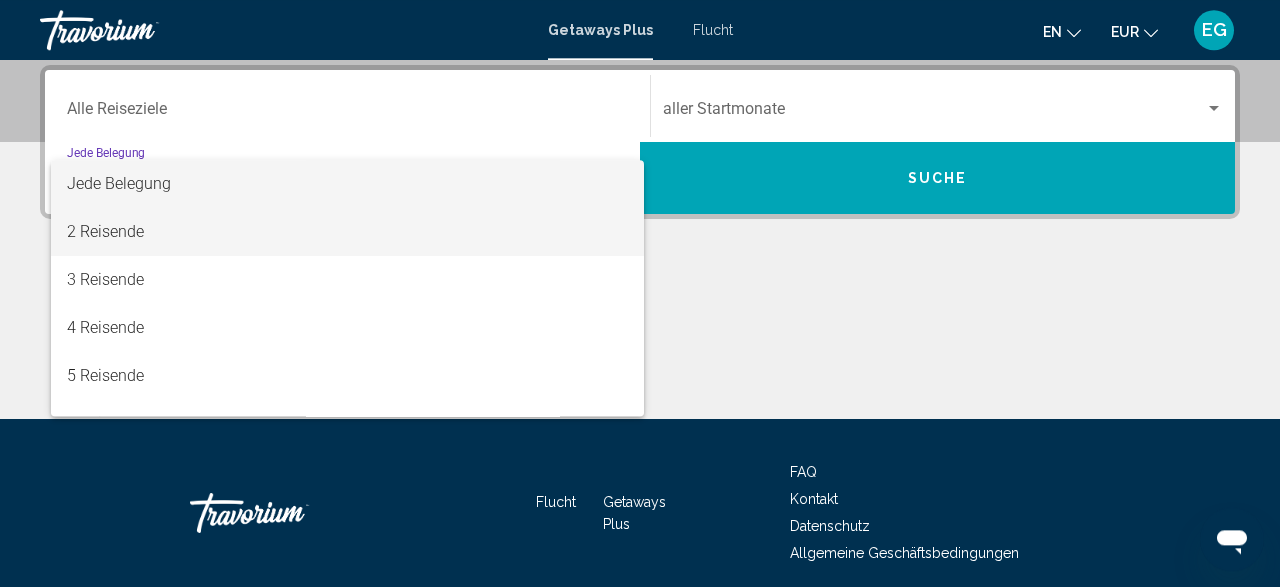 click on "2 Reisende" at bounding box center [347, 232] 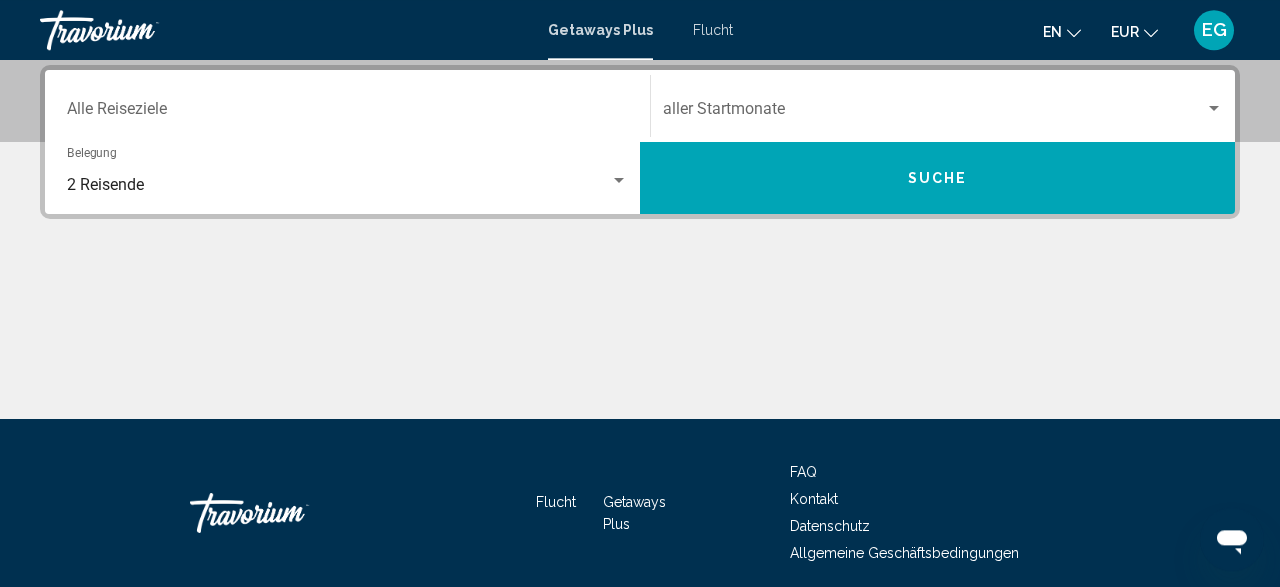 click on "Monat   aller Startmonate" 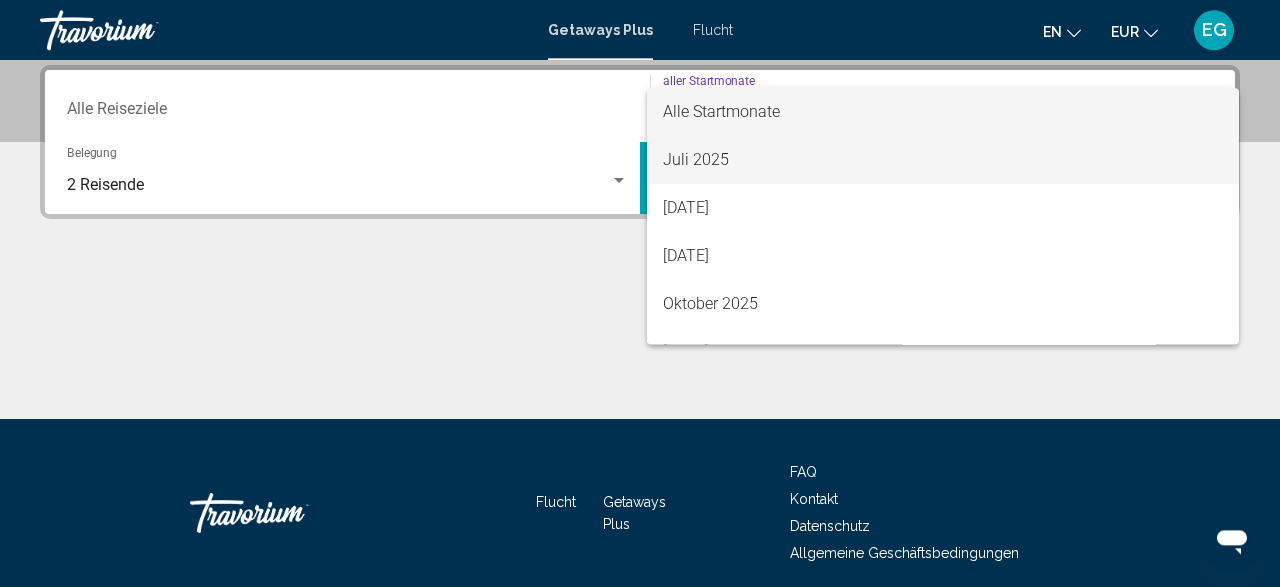 click on "Juli 2025" at bounding box center (943, 160) 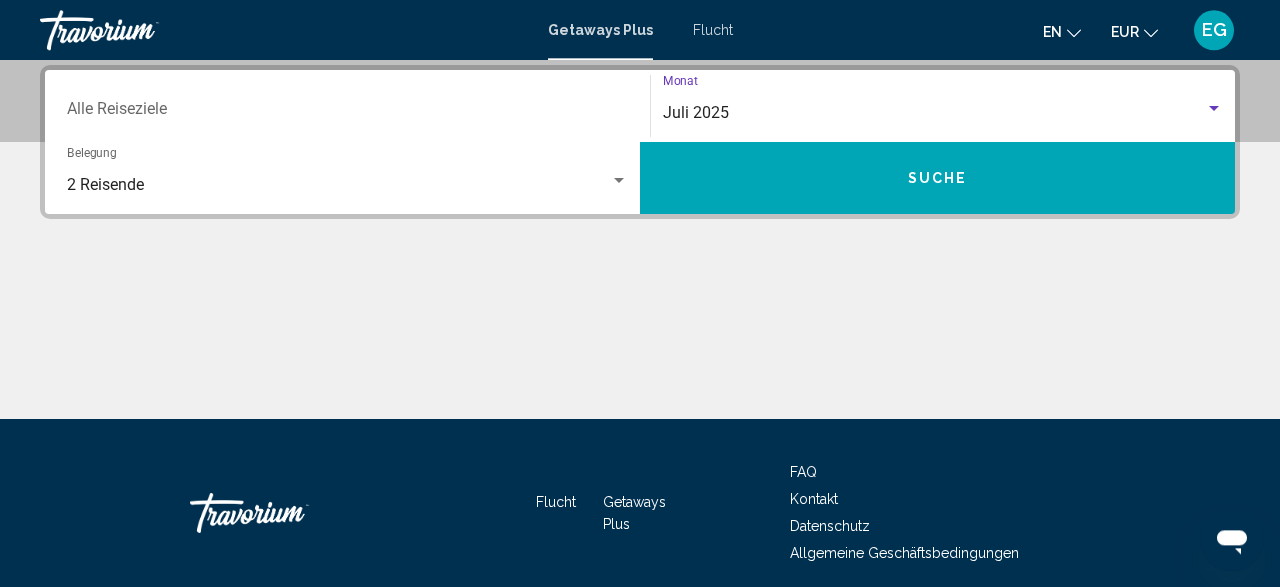 click on "Suche" at bounding box center [938, 179] 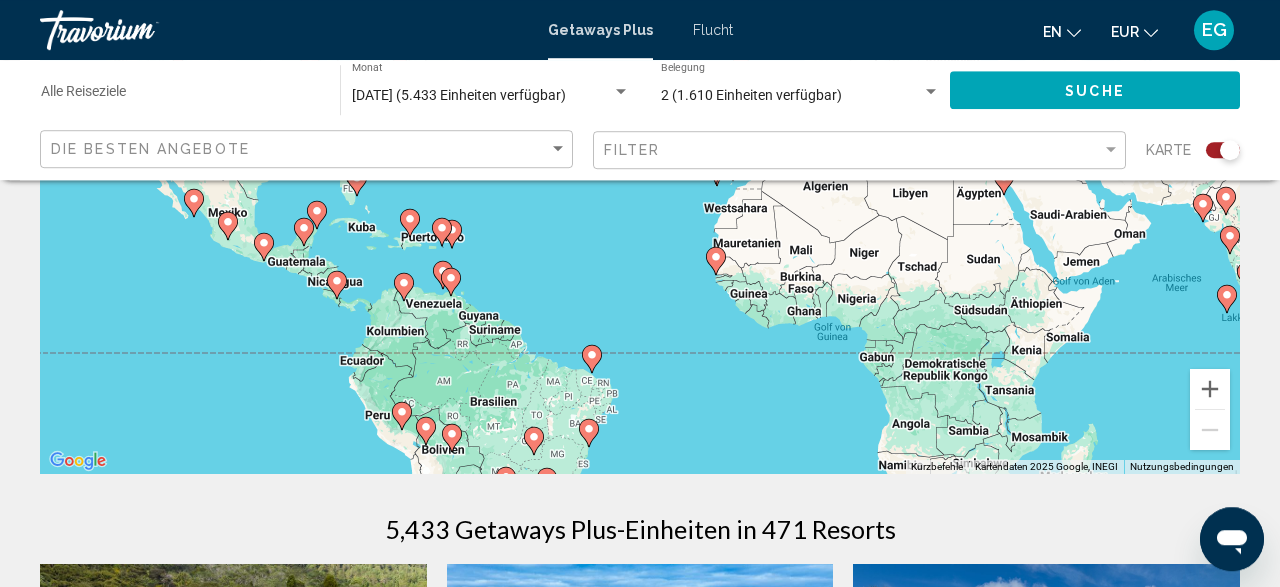 scroll, scrollTop: 372, scrollLeft: 0, axis: vertical 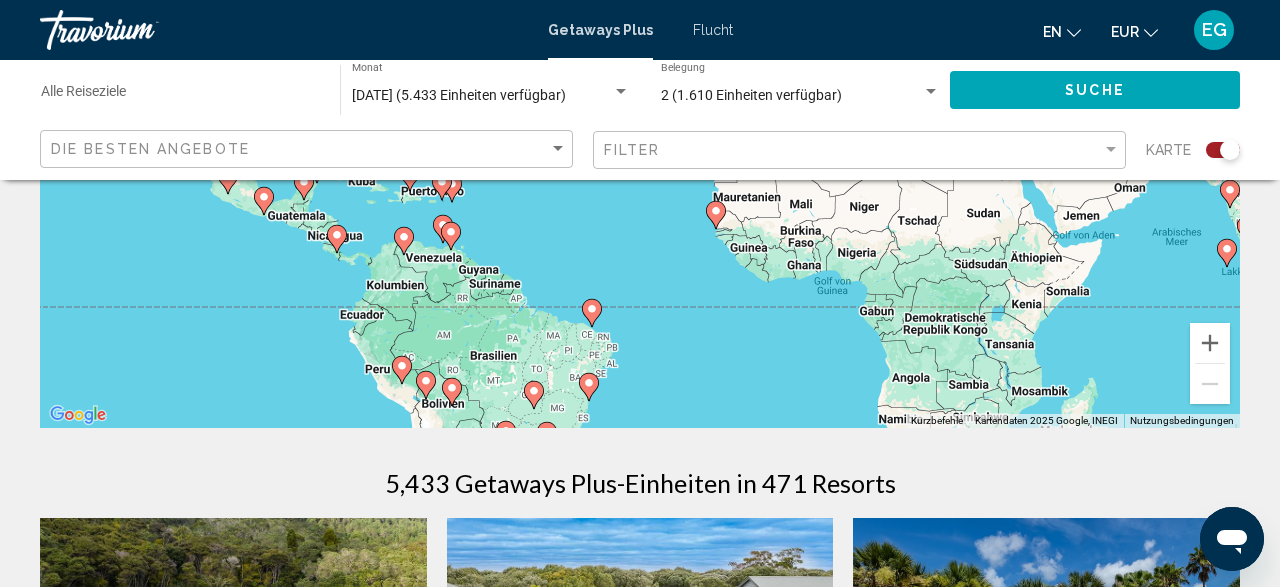 drag, startPoint x: 1205, startPoint y: 179, endPoint x: 572, endPoint y: 365, distance: 659.7613 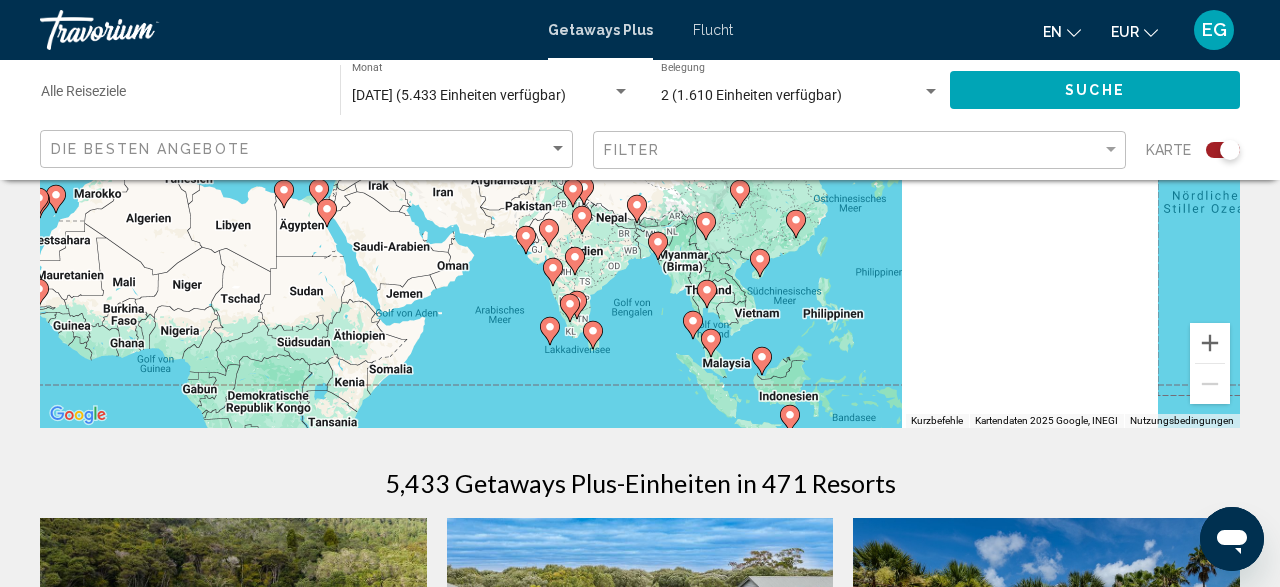 drag, startPoint x: 956, startPoint y: 264, endPoint x: 263, endPoint y: 349, distance: 698.19336 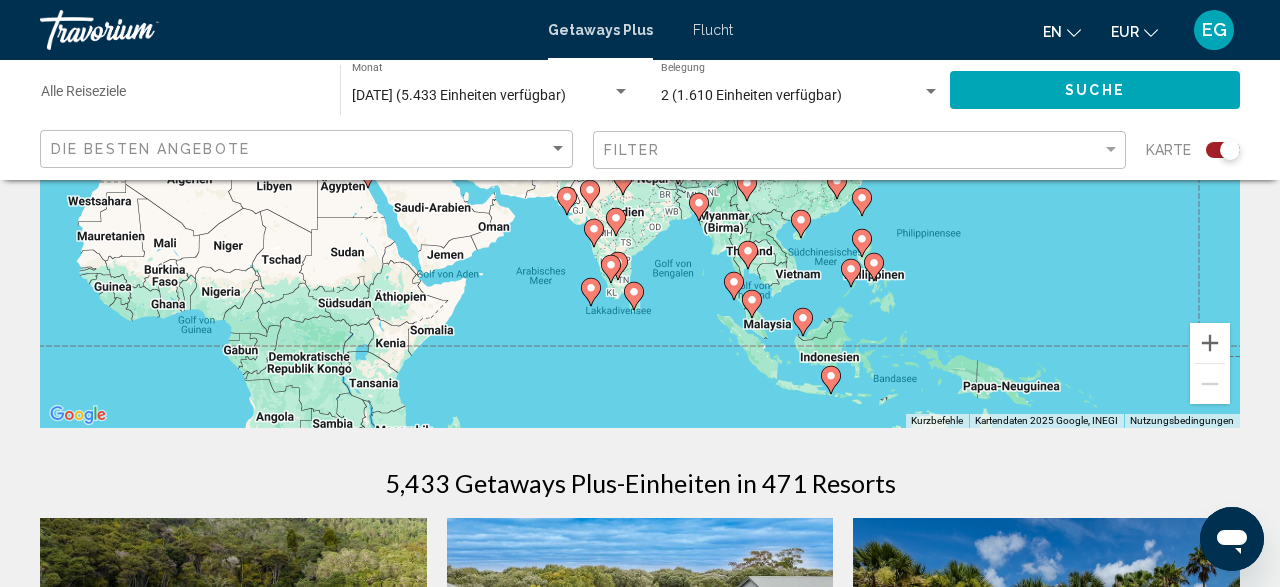 drag, startPoint x: 550, startPoint y: 306, endPoint x: 641, endPoint y: 199, distance: 140.46352 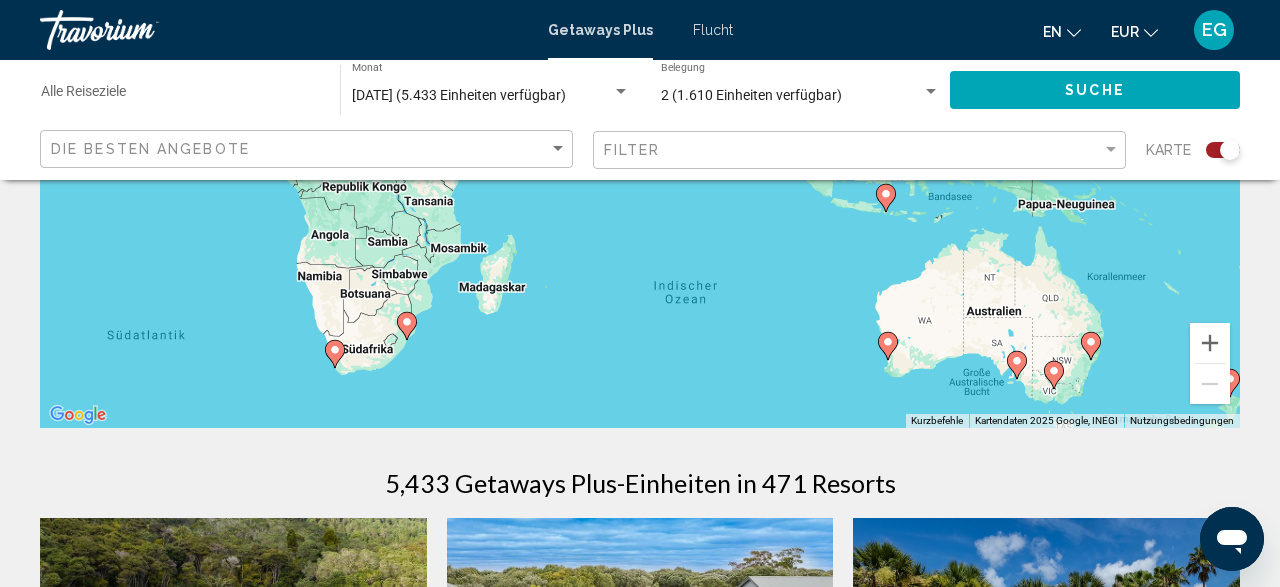 drag, startPoint x: 609, startPoint y: 390, endPoint x: 615, endPoint y: 278, distance: 112.1606 